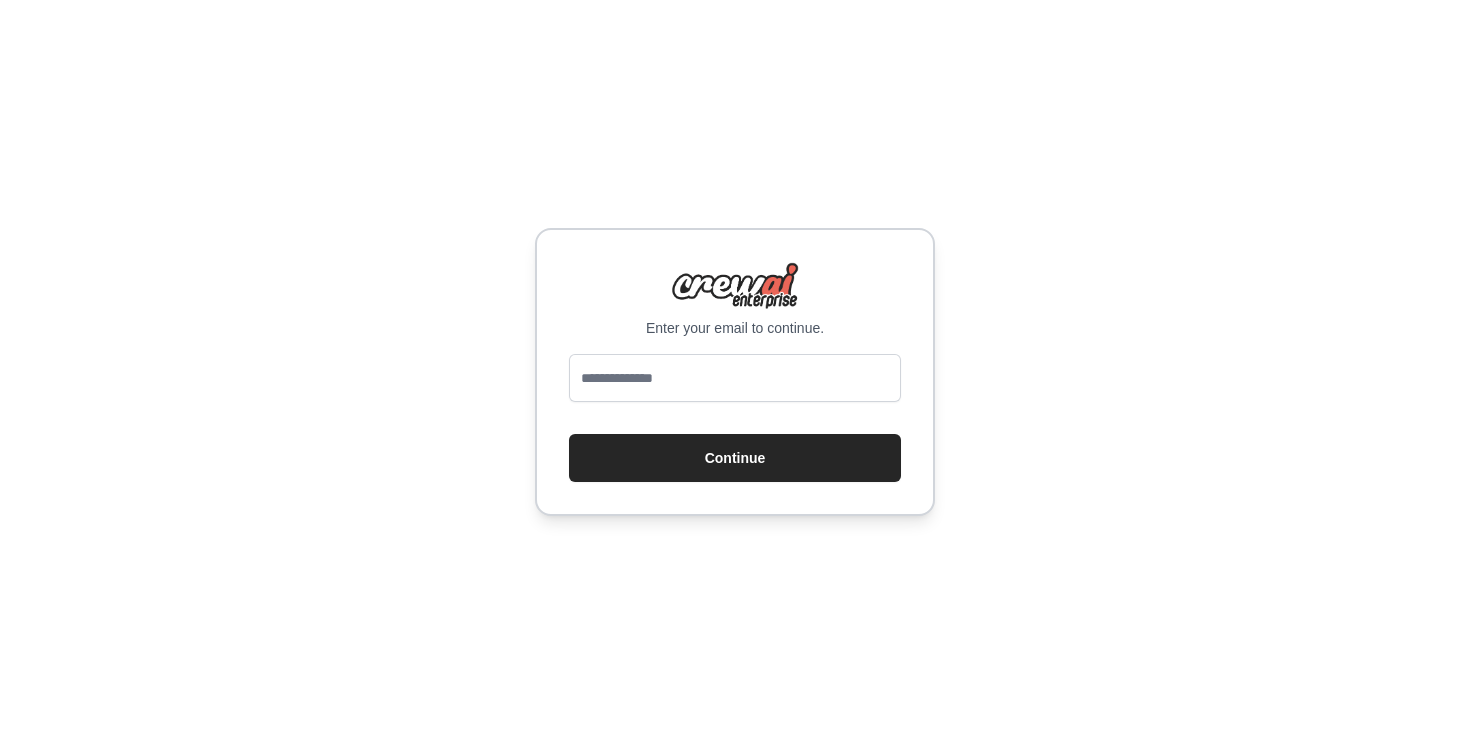 scroll, scrollTop: 0, scrollLeft: 0, axis: both 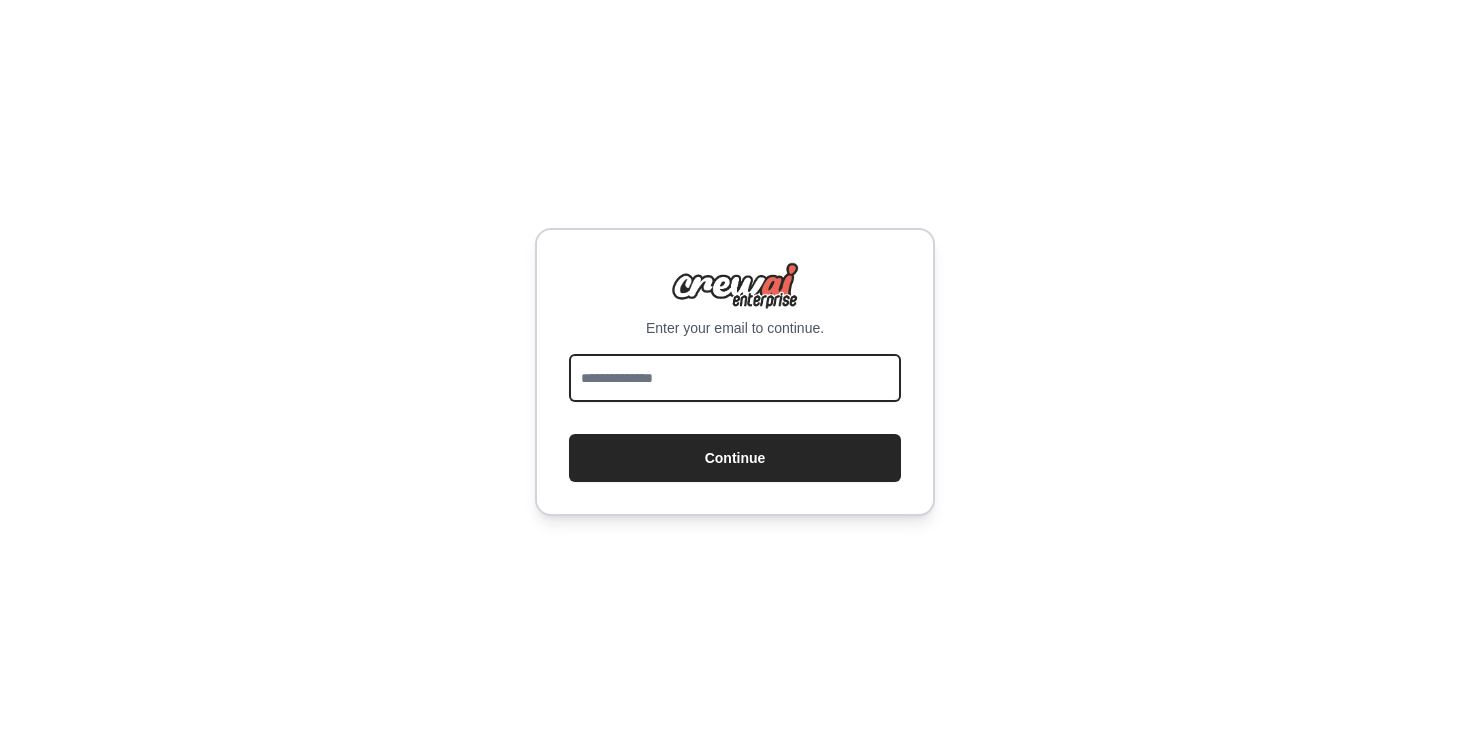 click at bounding box center (735, 378) 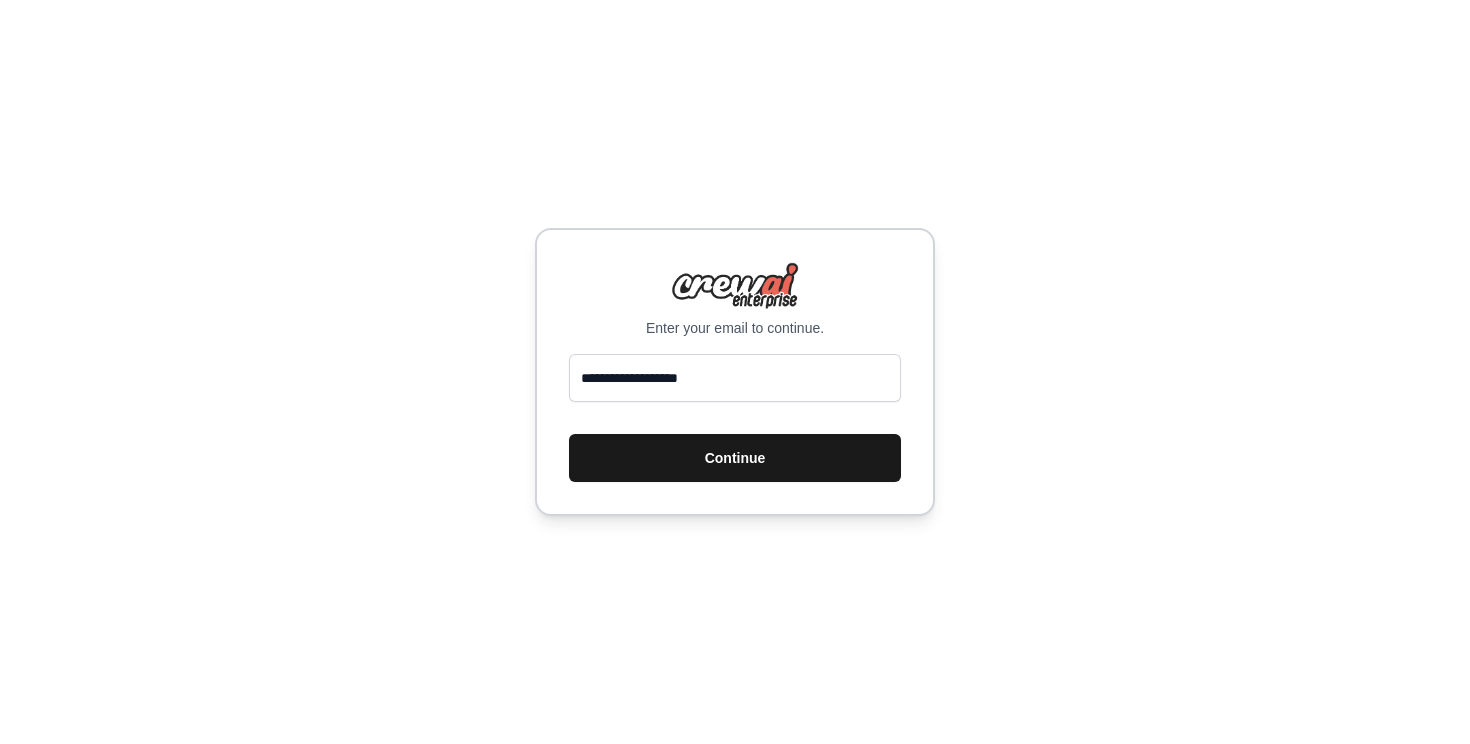 click on "Continue" at bounding box center (735, 458) 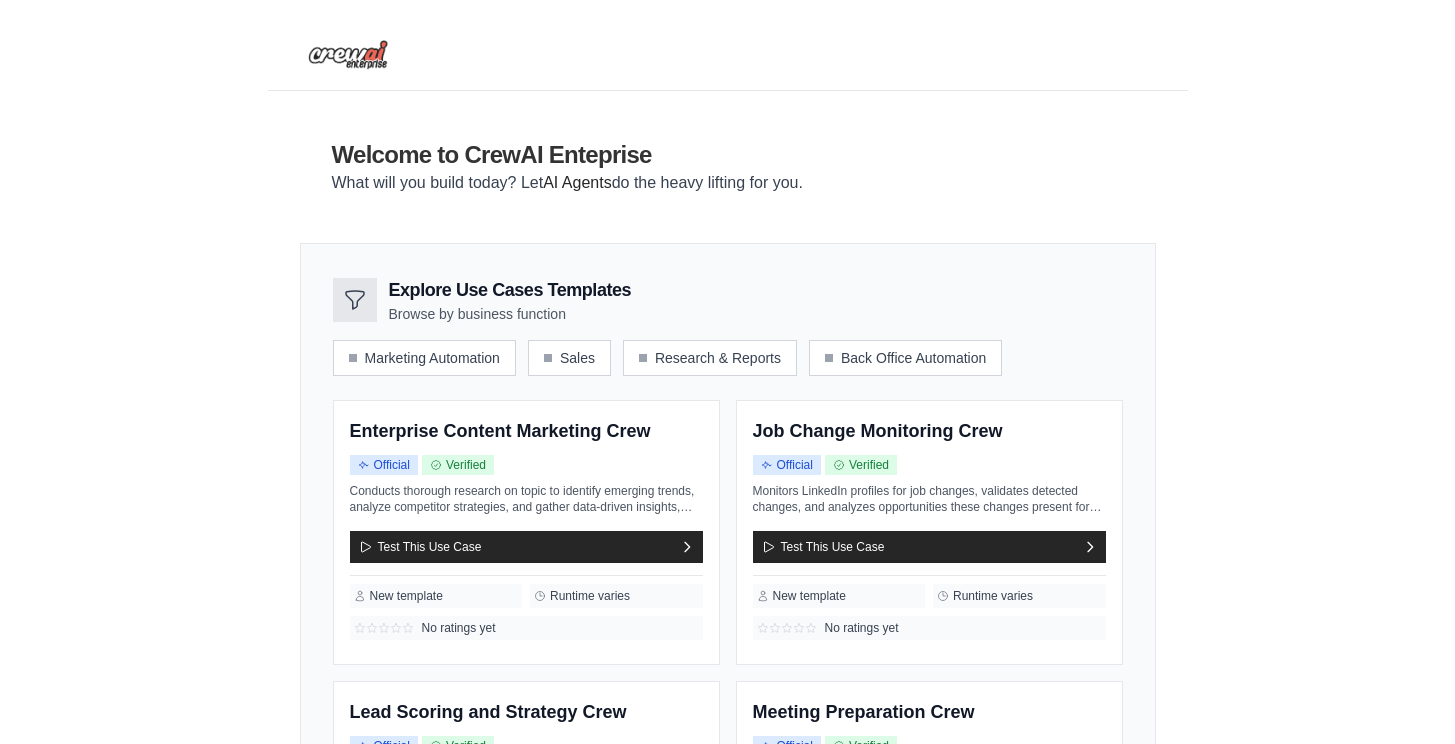 scroll, scrollTop: 0, scrollLeft: 0, axis: both 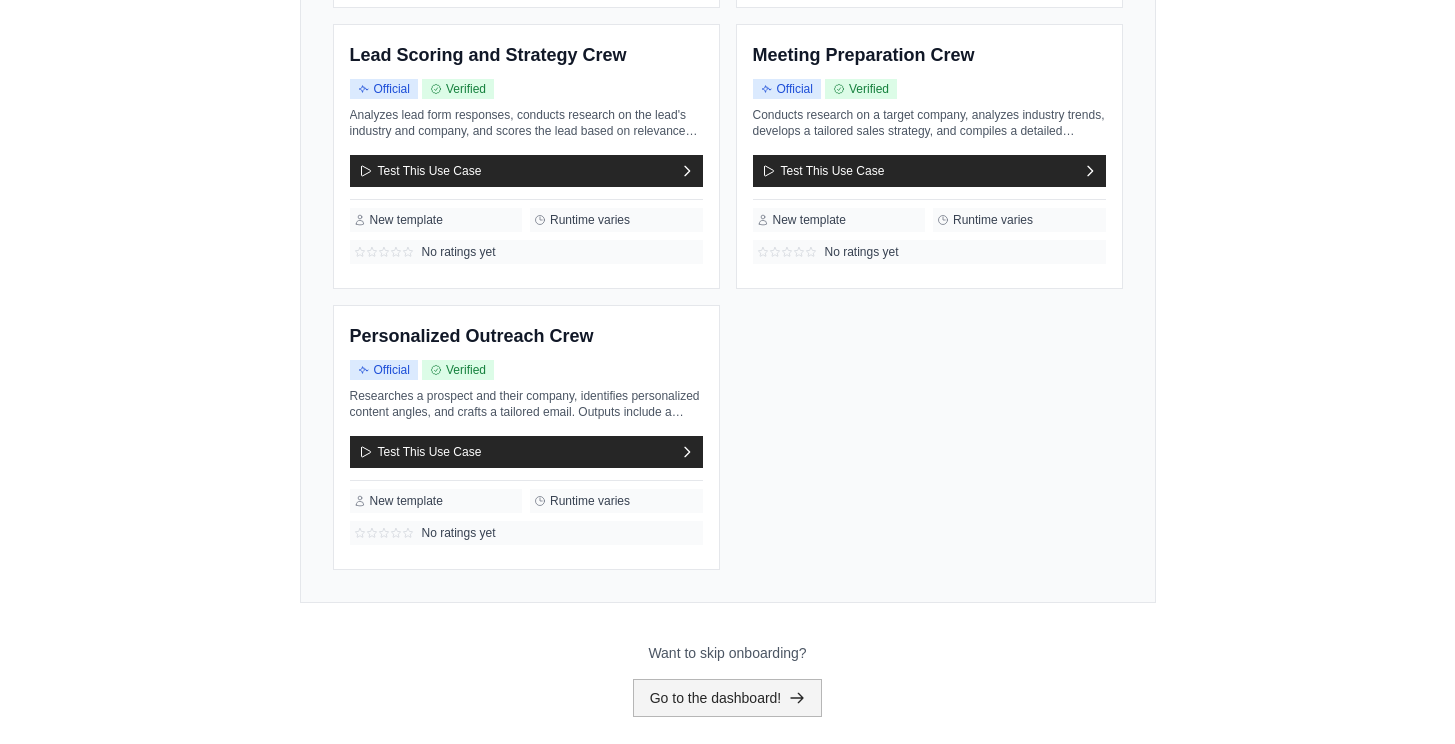 click 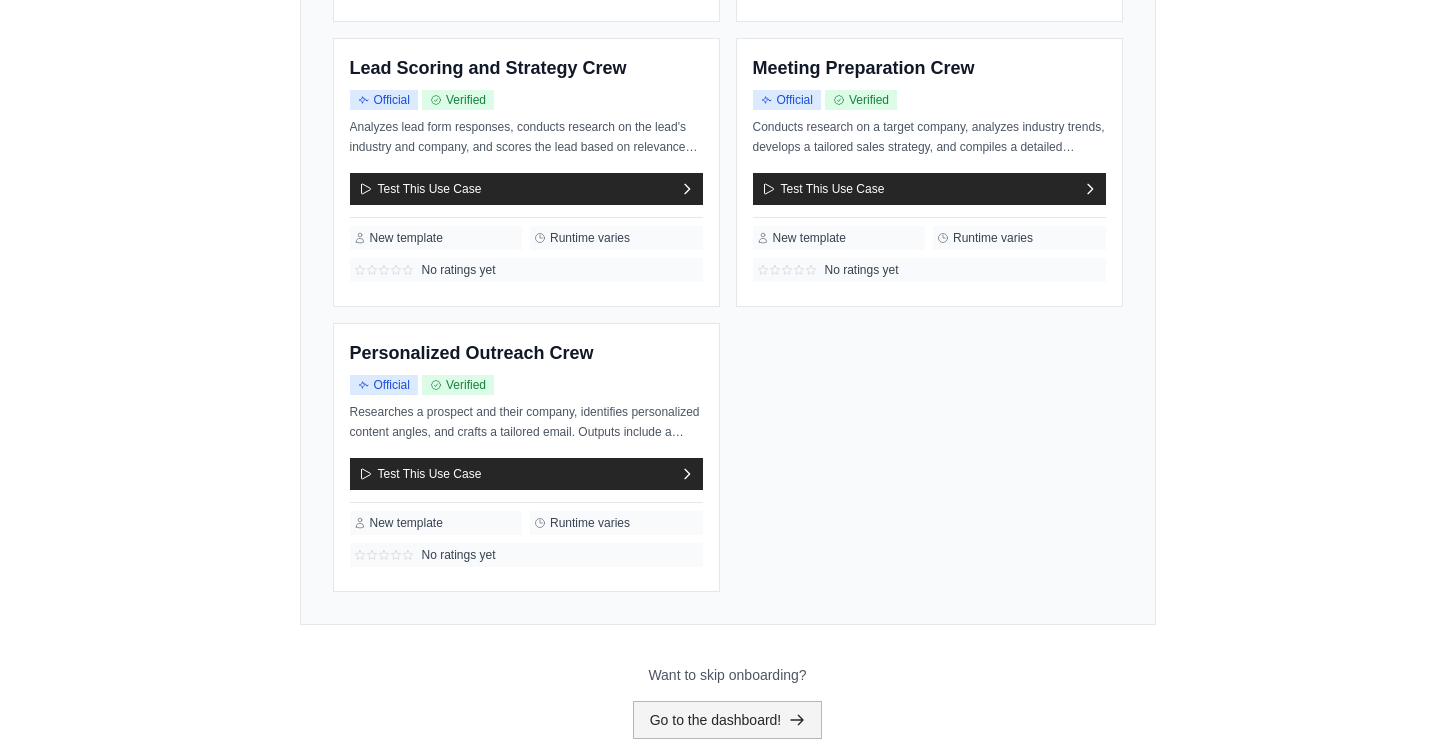 scroll, scrollTop: 0, scrollLeft: 0, axis: both 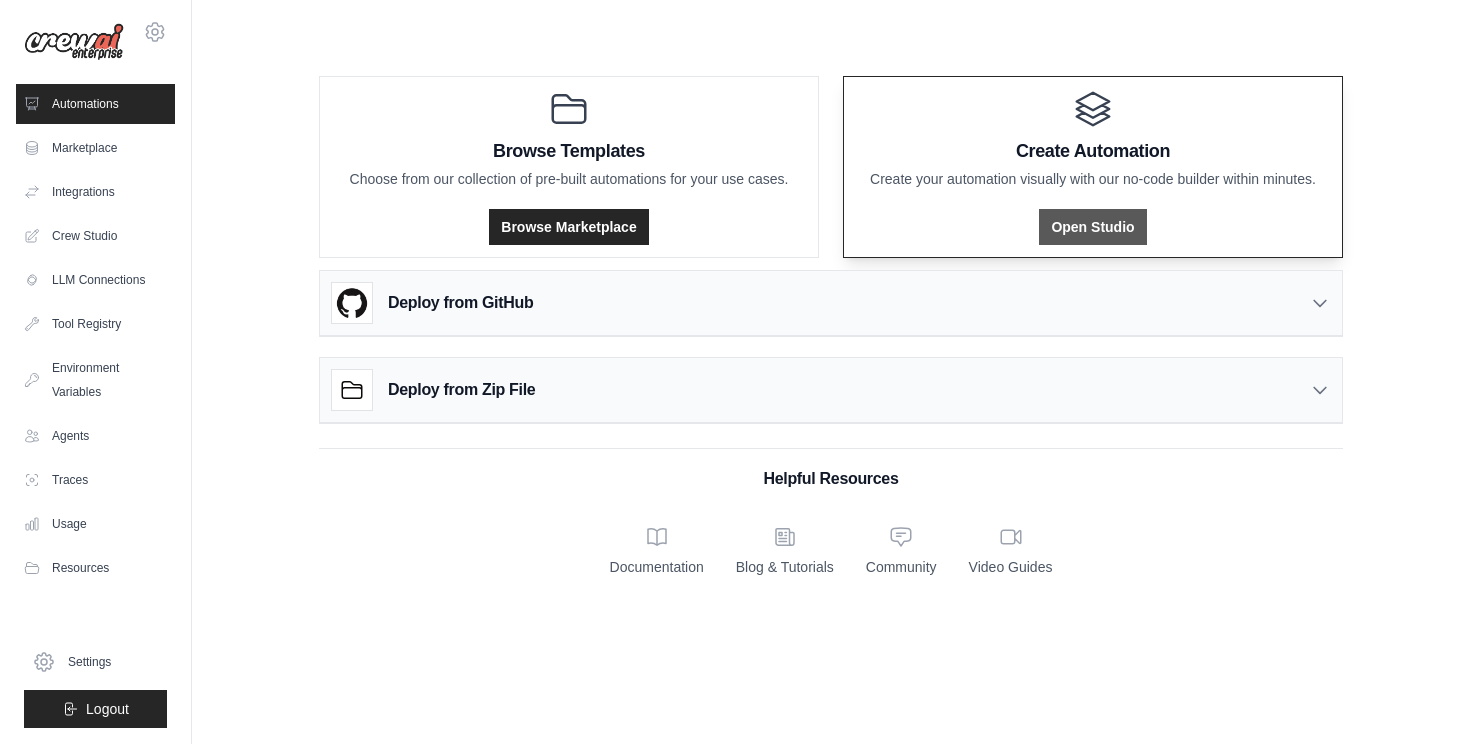 click on "Open Studio" at bounding box center [1092, 227] 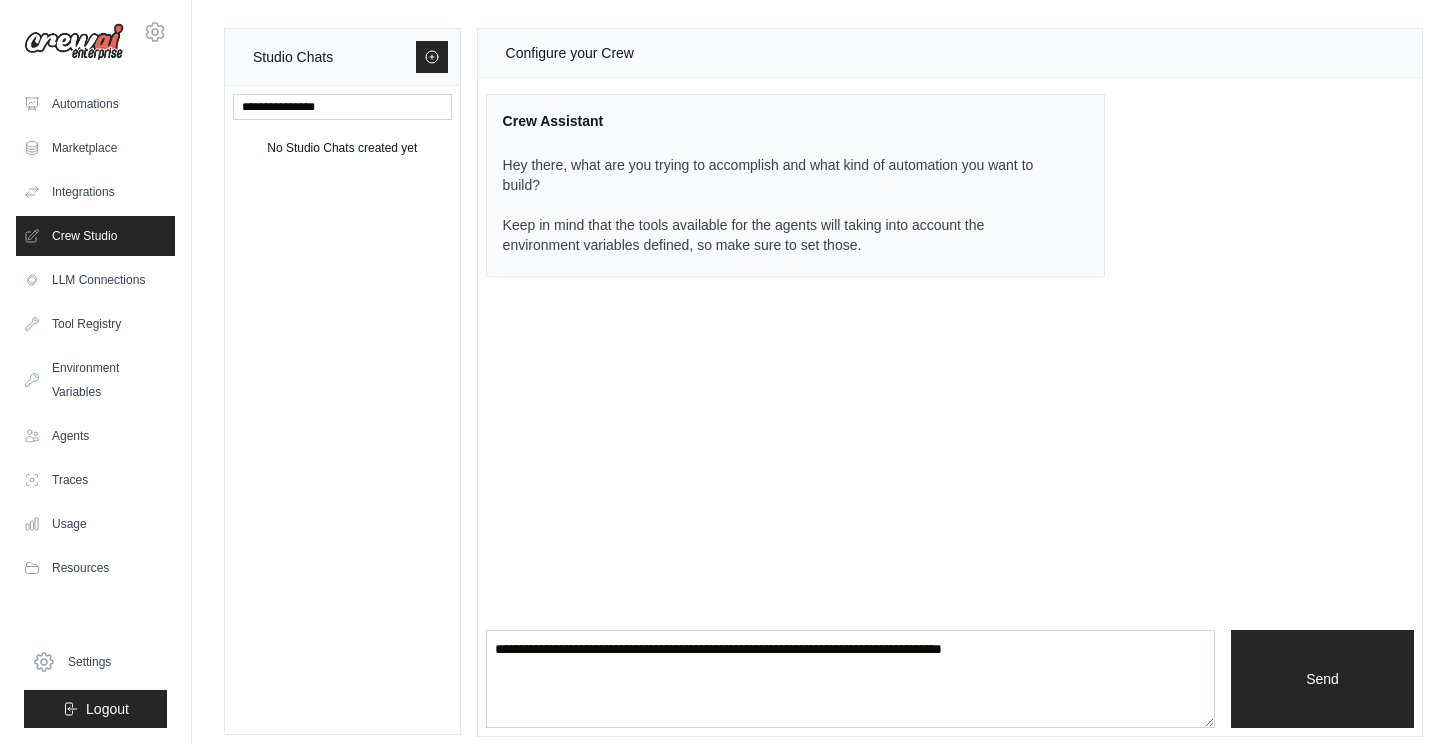 click on "Crew Studio" at bounding box center (95, 236) 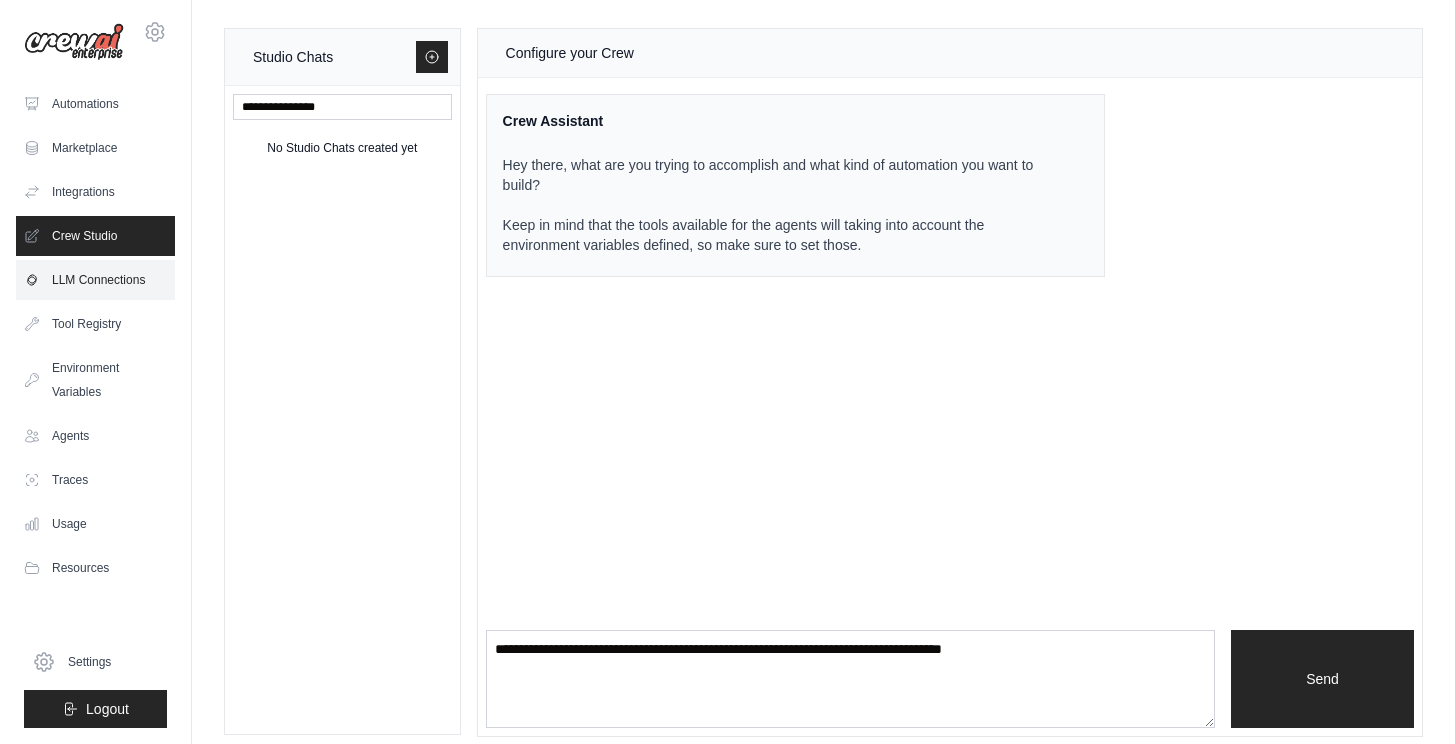click on "LLM Connections" at bounding box center [95, 280] 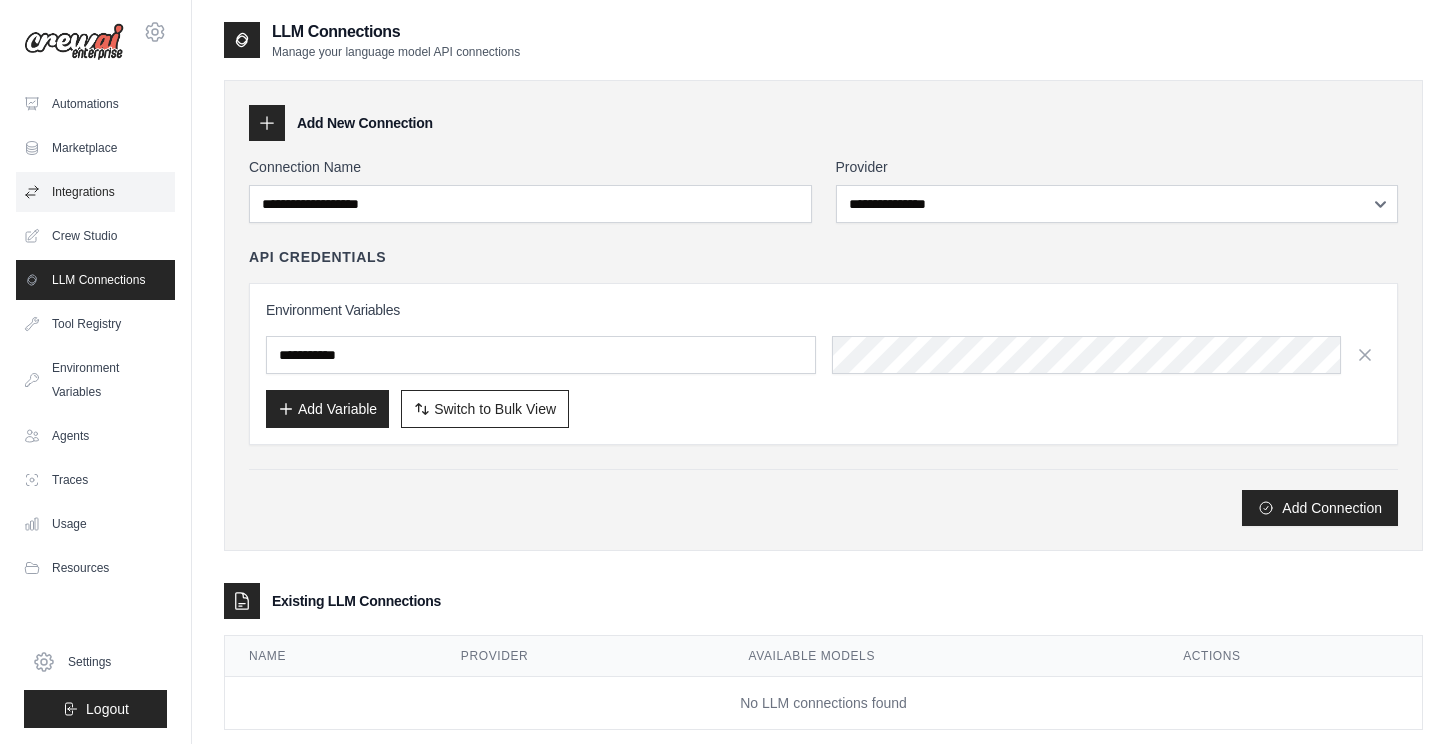 click on "Integrations" at bounding box center [95, 192] 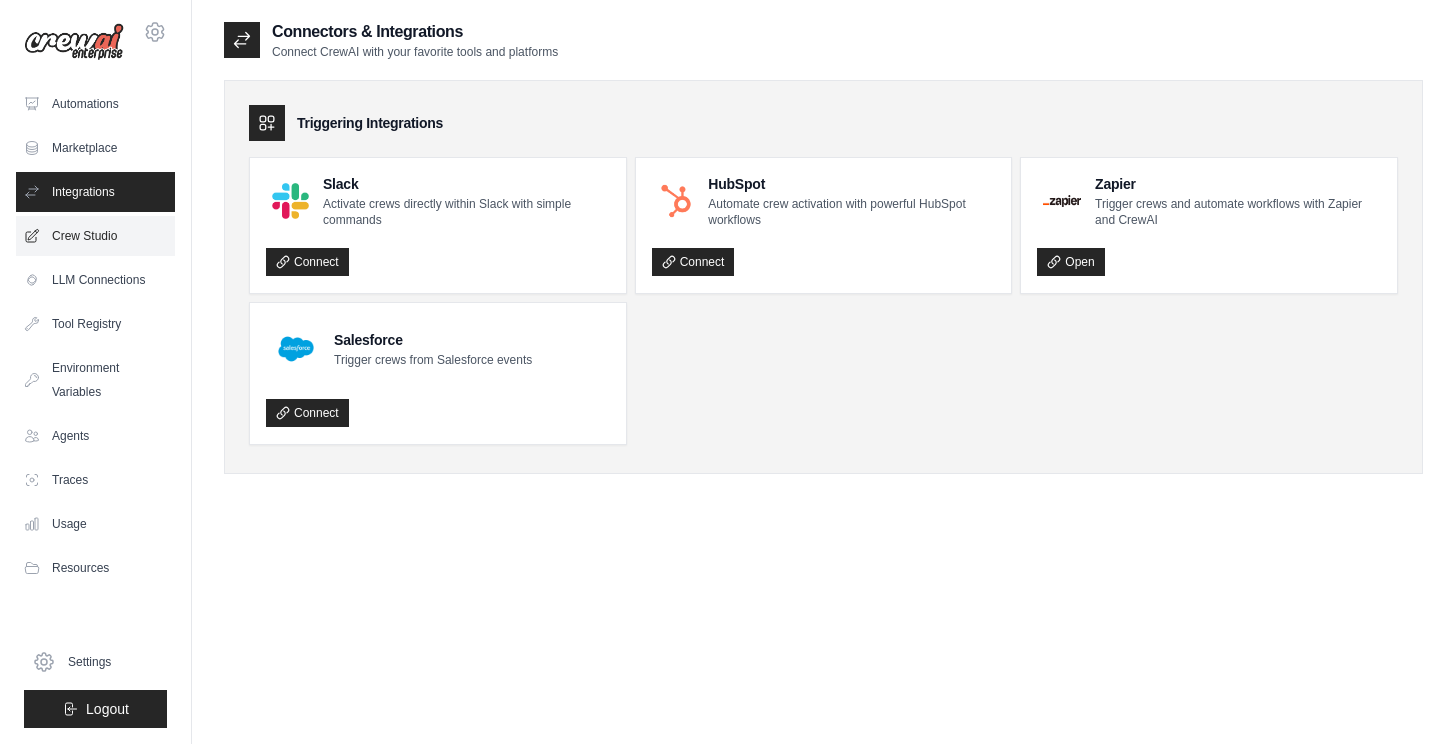 click on "Crew Studio" at bounding box center [95, 236] 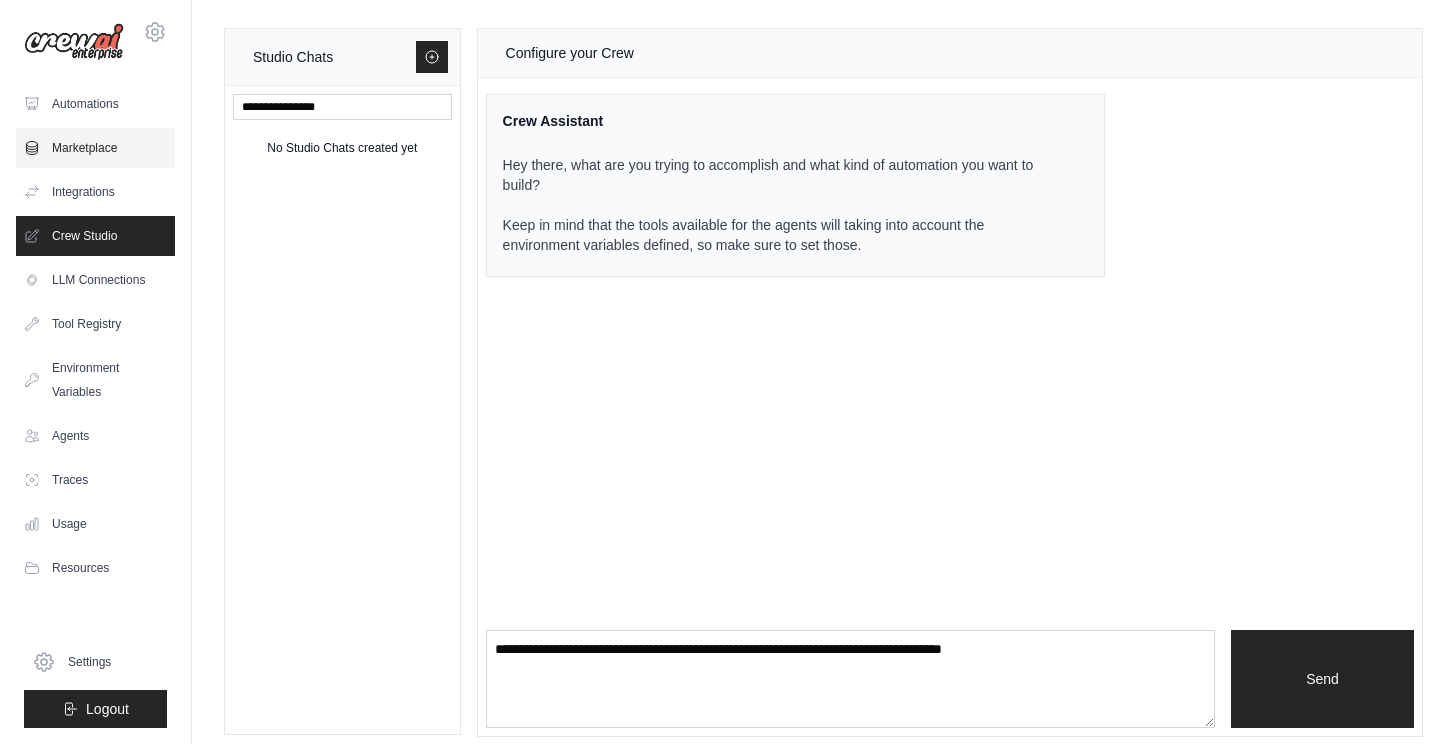 click on "Marketplace" at bounding box center (95, 148) 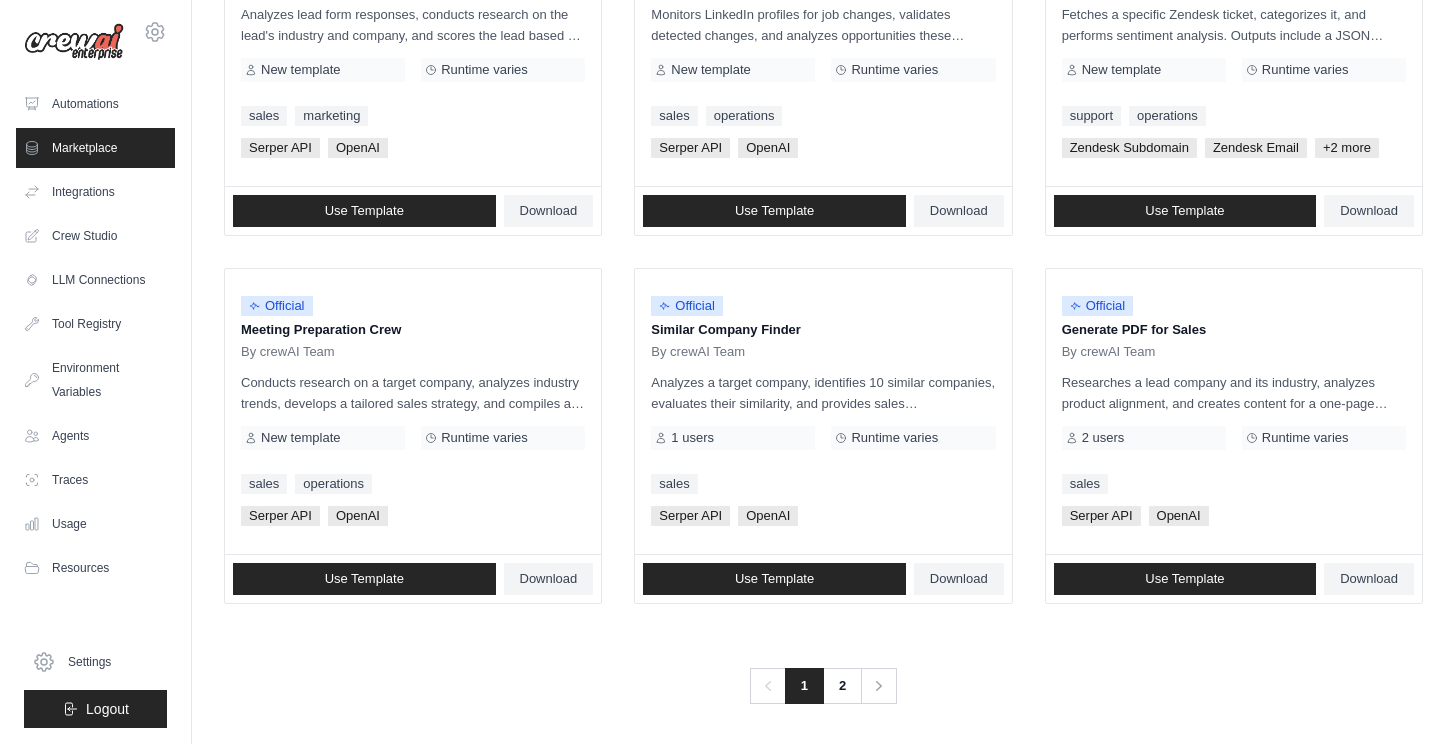scroll, scrollTop: 1109, scrollLeft: 0, axis: vertical 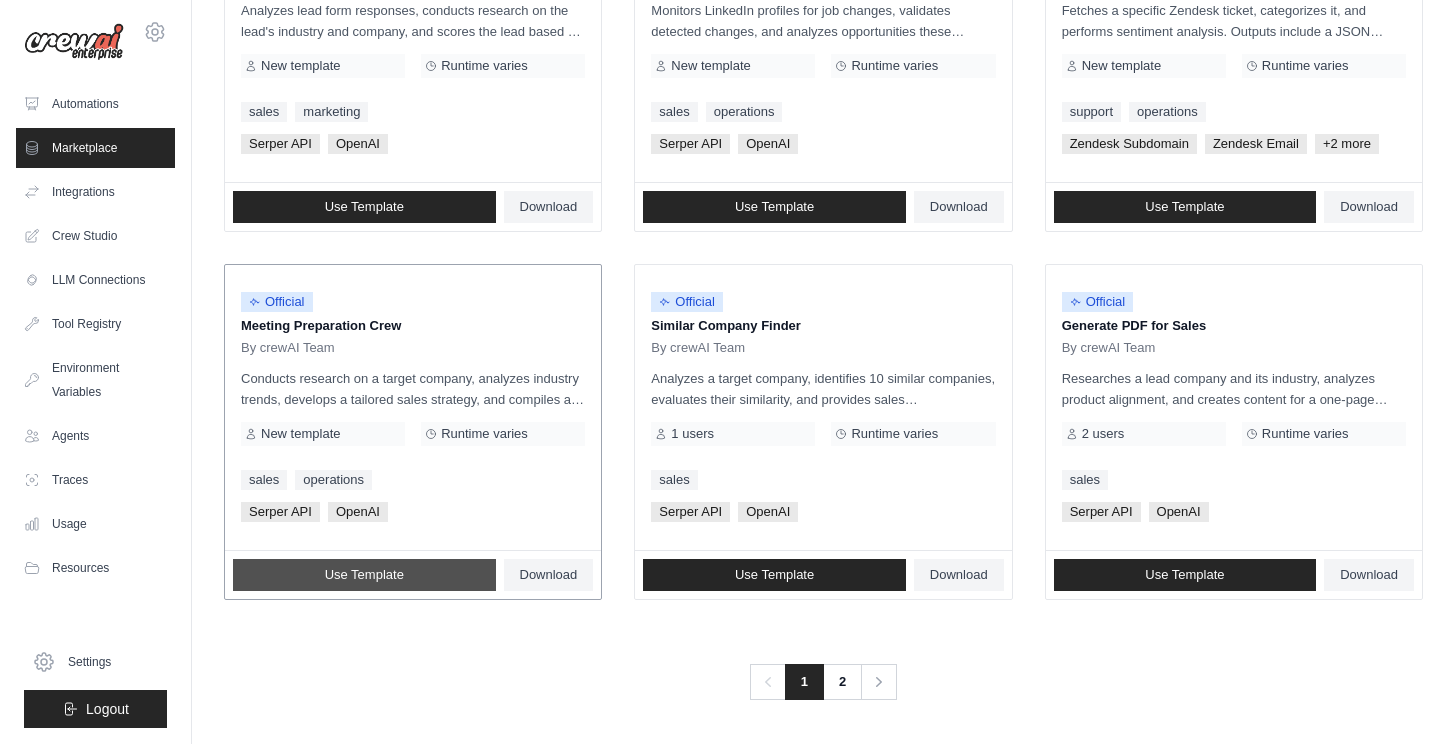 click on "Use Template" at bounding box center (364, 575) 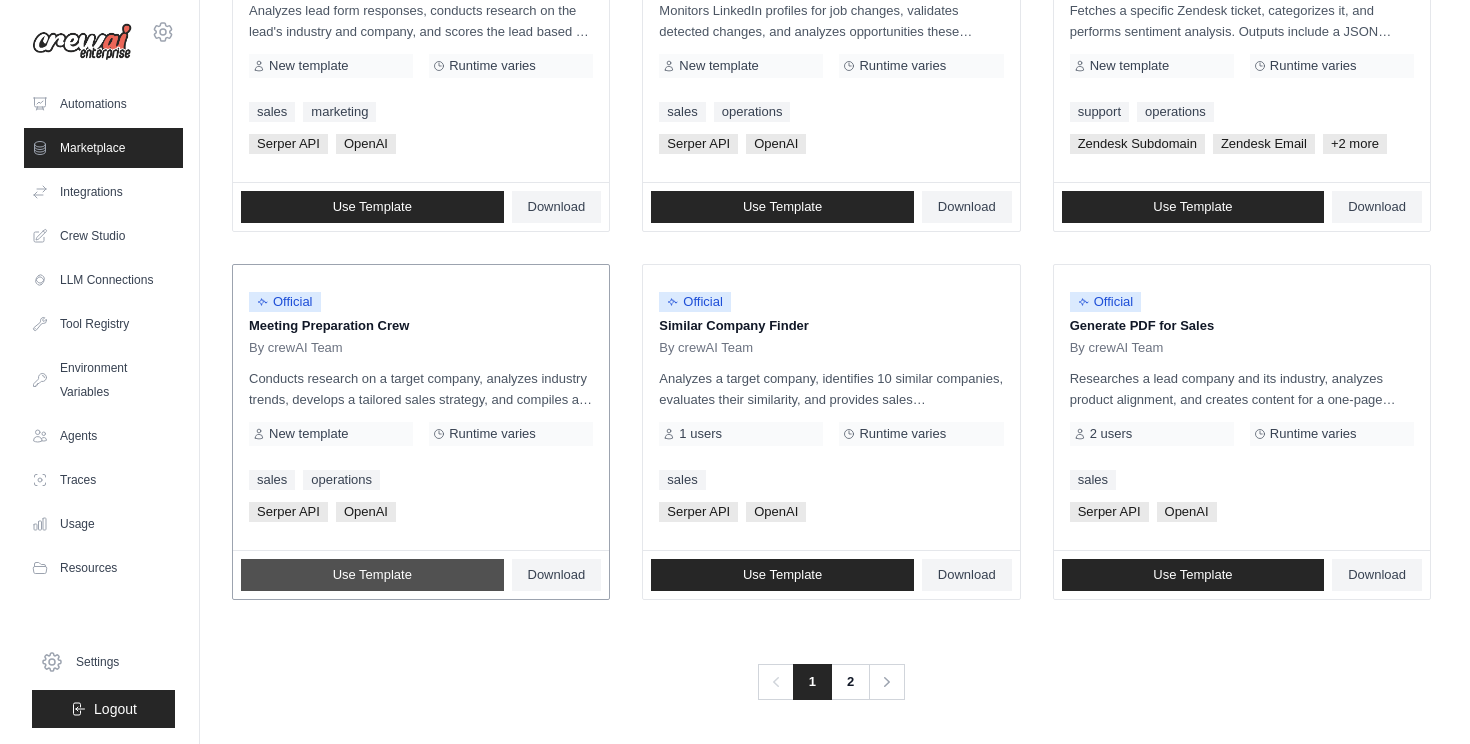 scroll, scrollTop: 0, scrollLeft: 0, axis: both 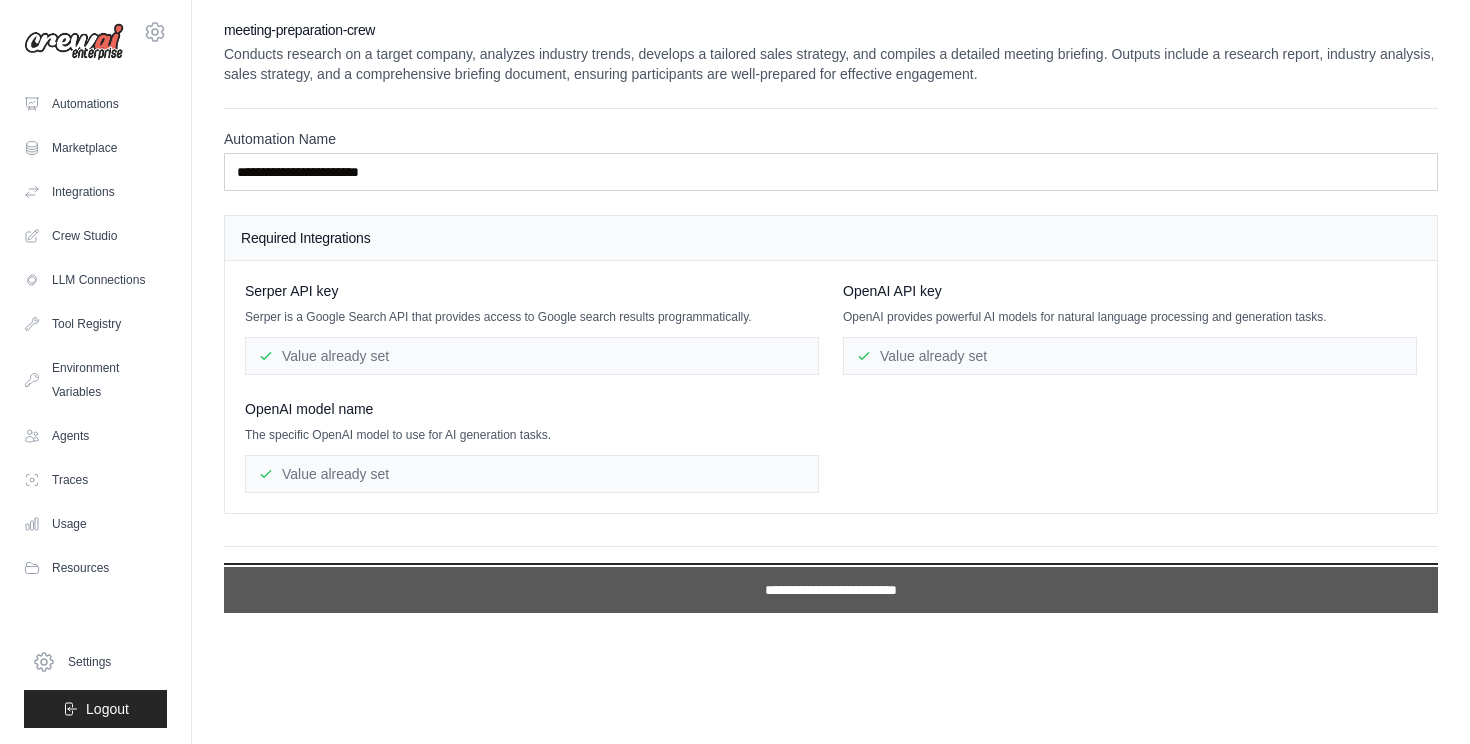 click on "**********" at bounding box center (831, 590) 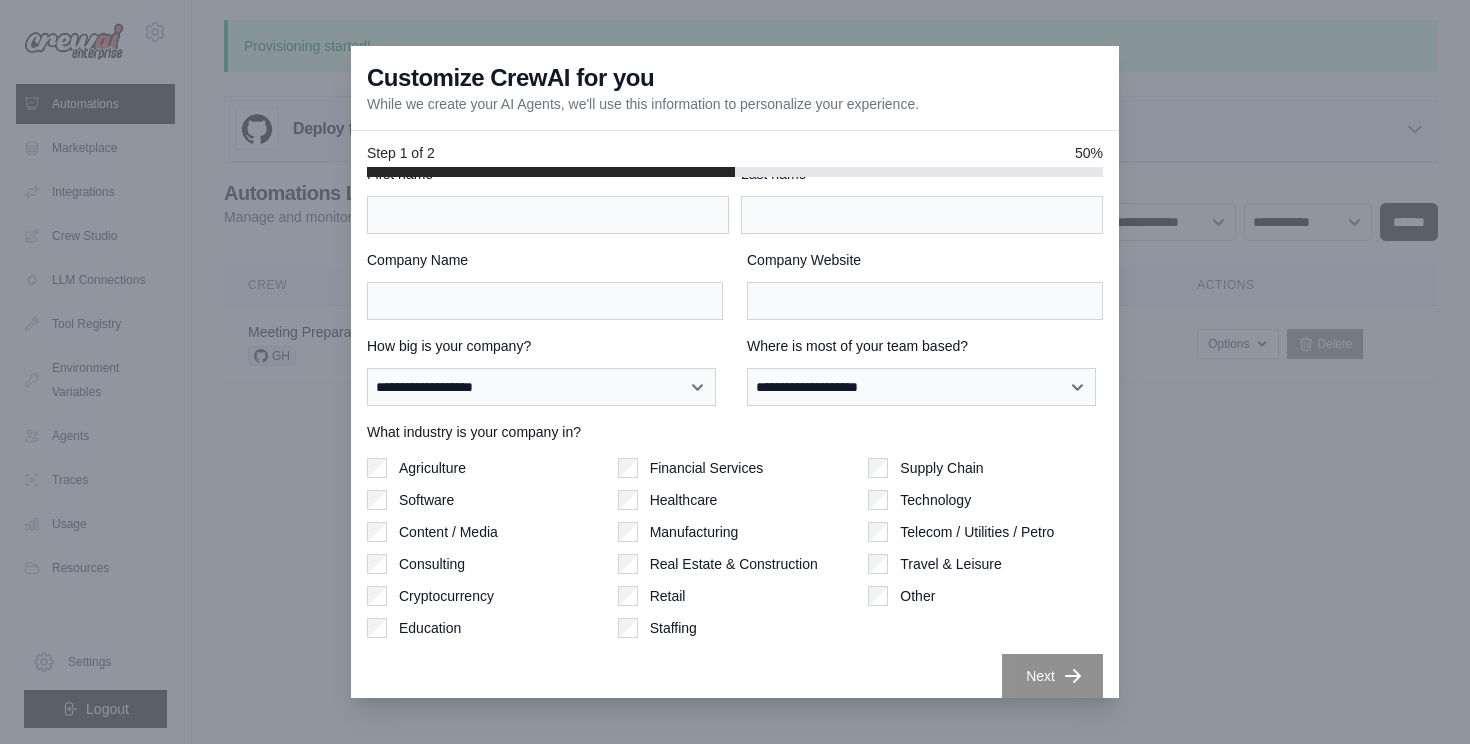 scroll, scrollTop: 53, scrollLeft: 0, axis: vertical 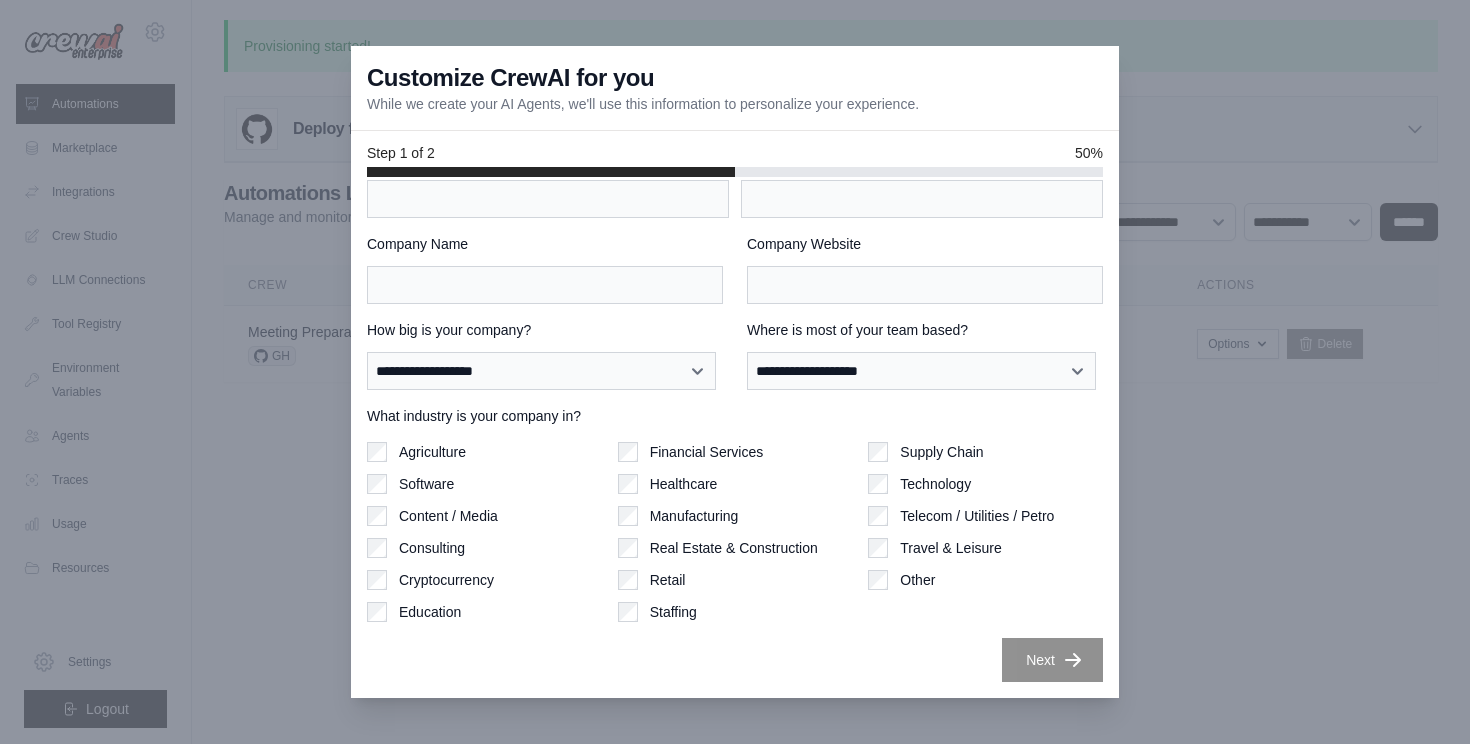 click at bounding box center (735, 372) 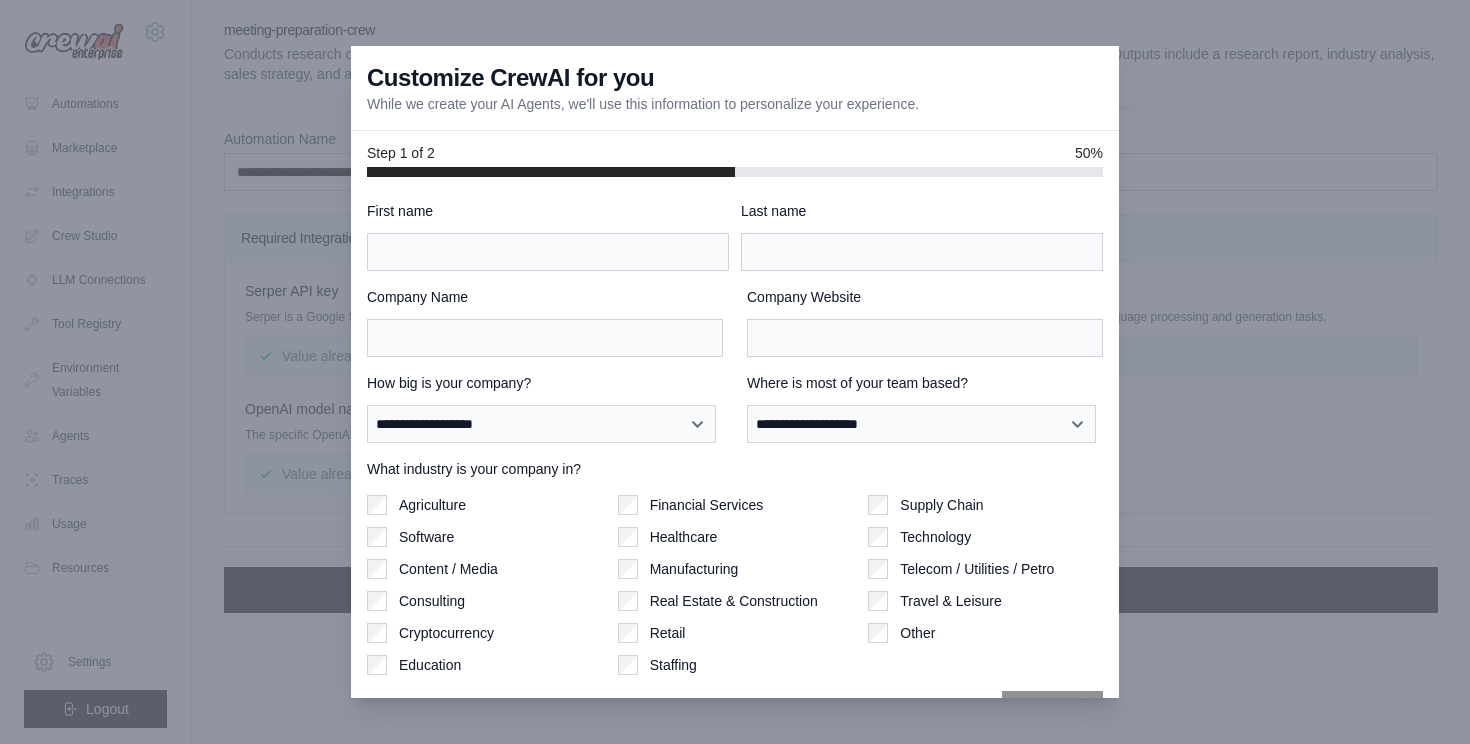 click at bounding box center (735, 372) 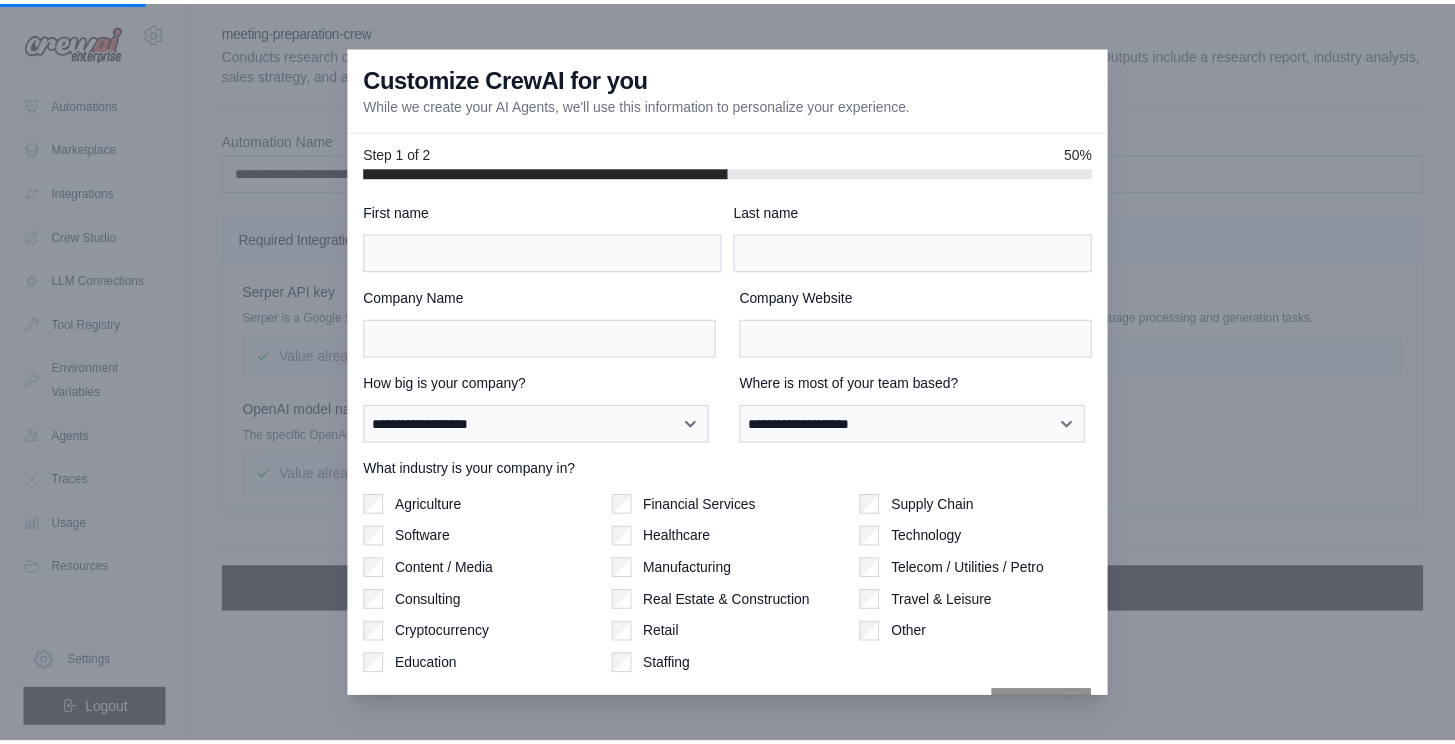 scroll, scrollTop: 1109, scrollLeft: 0, axis: vertical 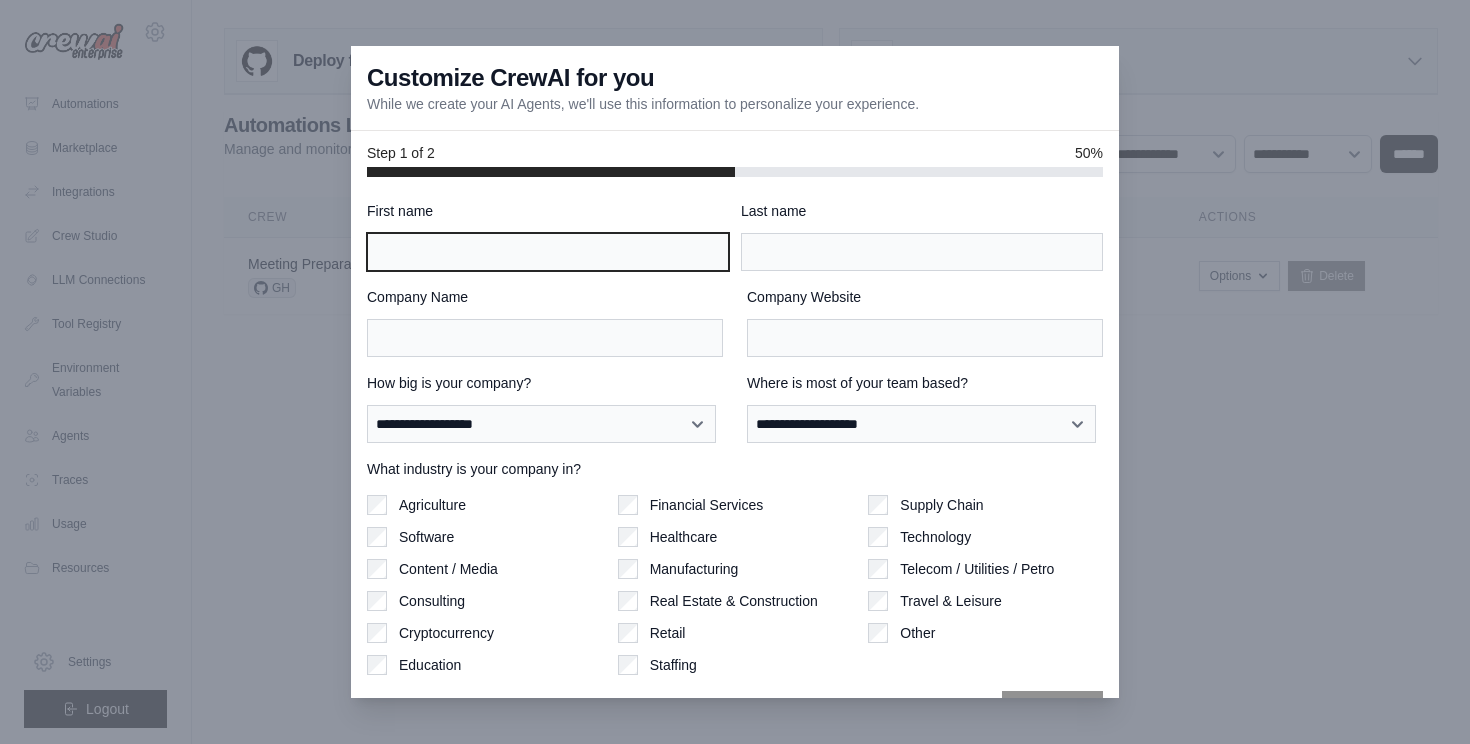click on "First name" at bounding box center [548, 252] 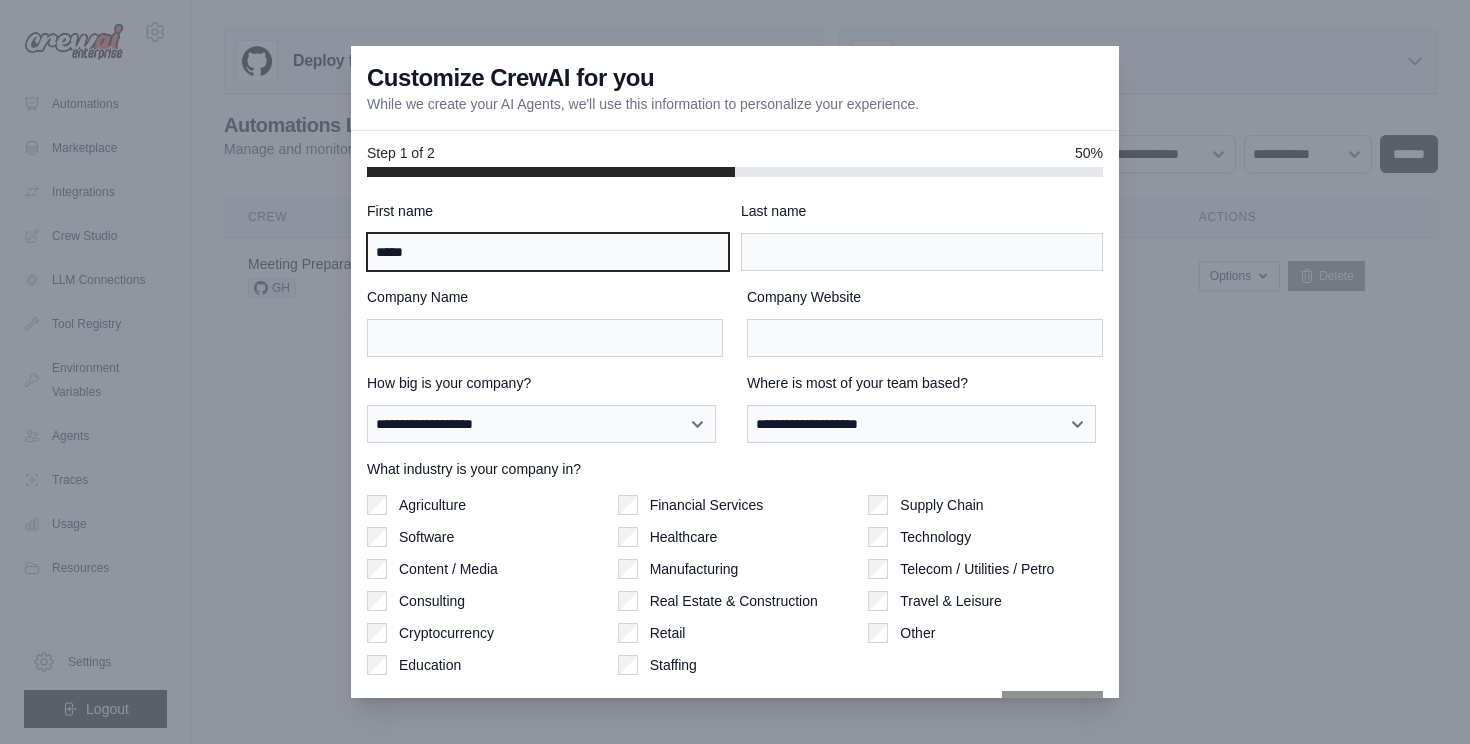 type on "**********" 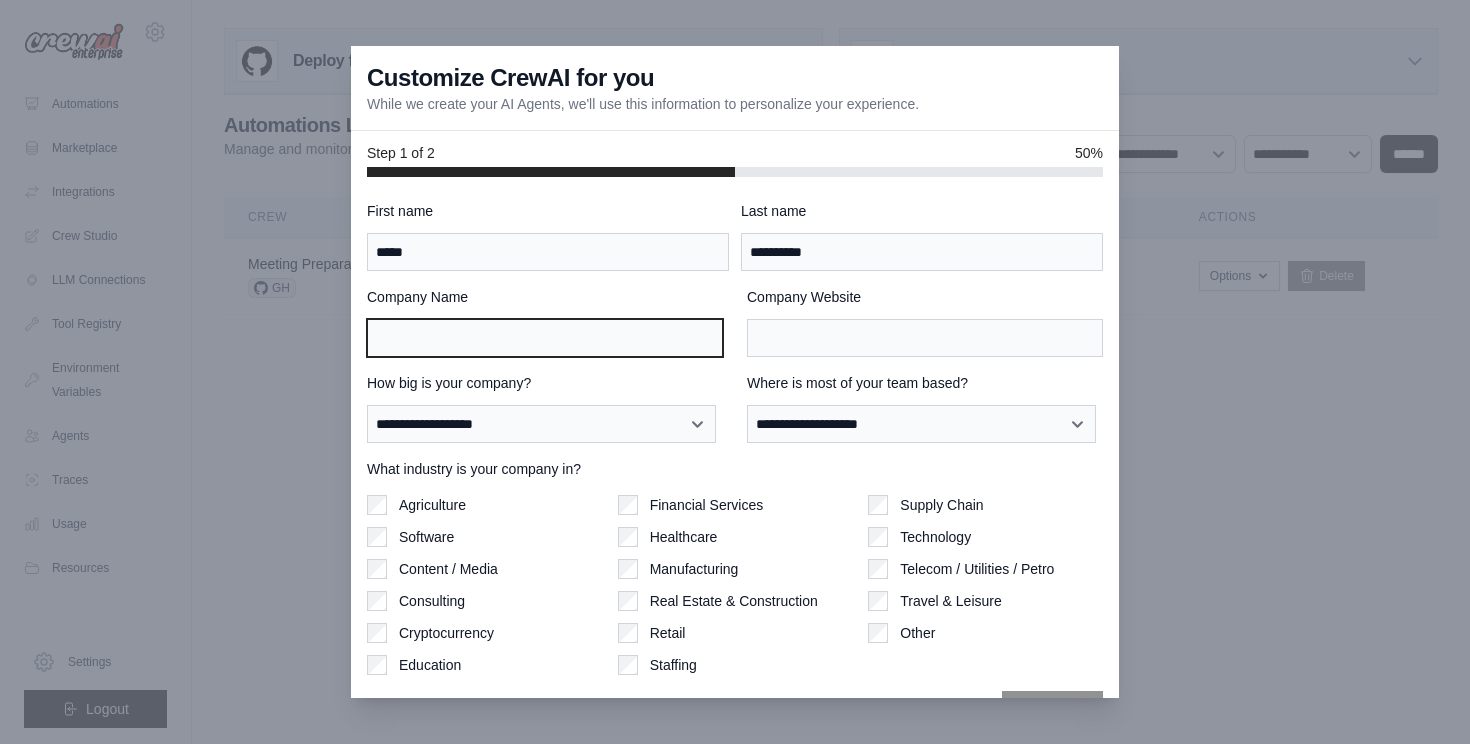 click on "Company Name" at bounding box center (545, 338) 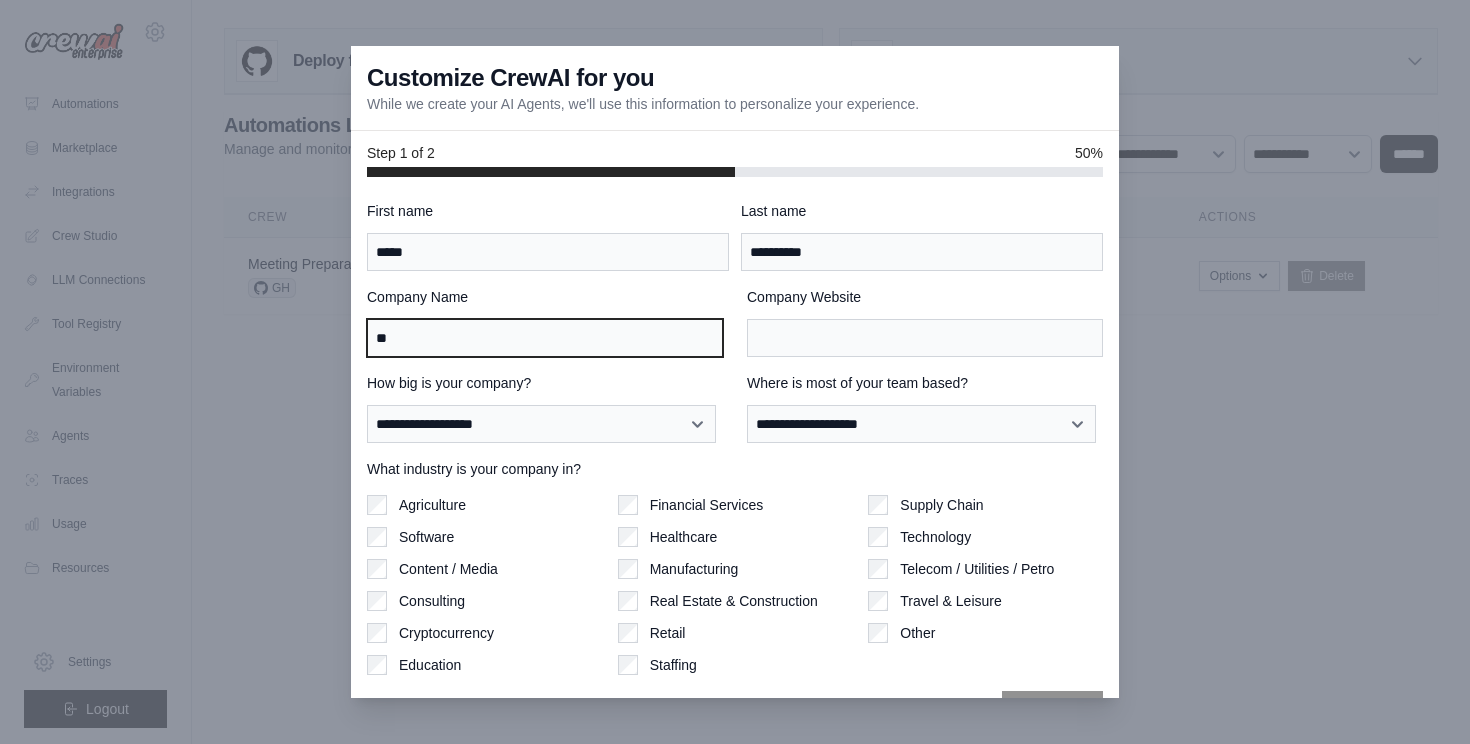 type on "**" 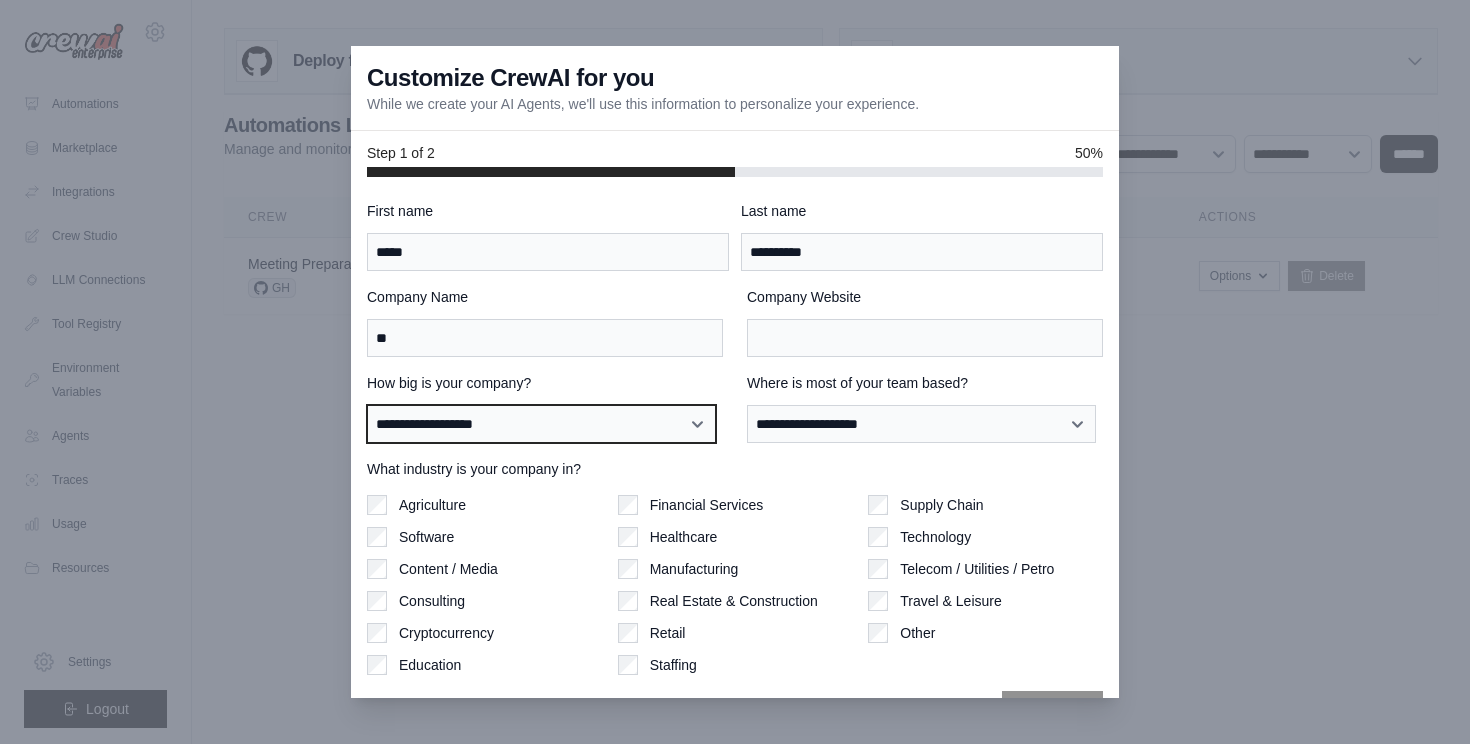 click on "**********" at bounding box center (541, 424) 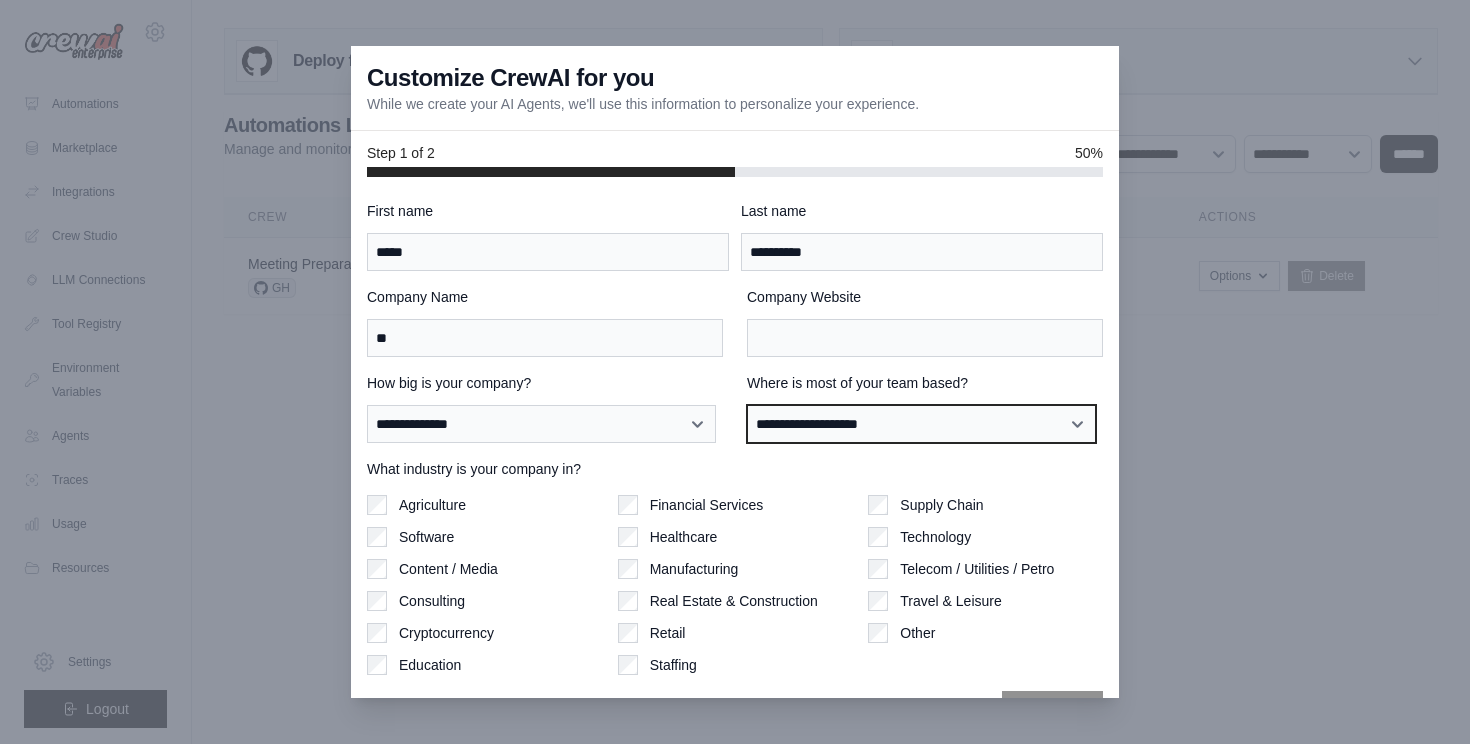 click on "**********" at bounding box center (921, 424) 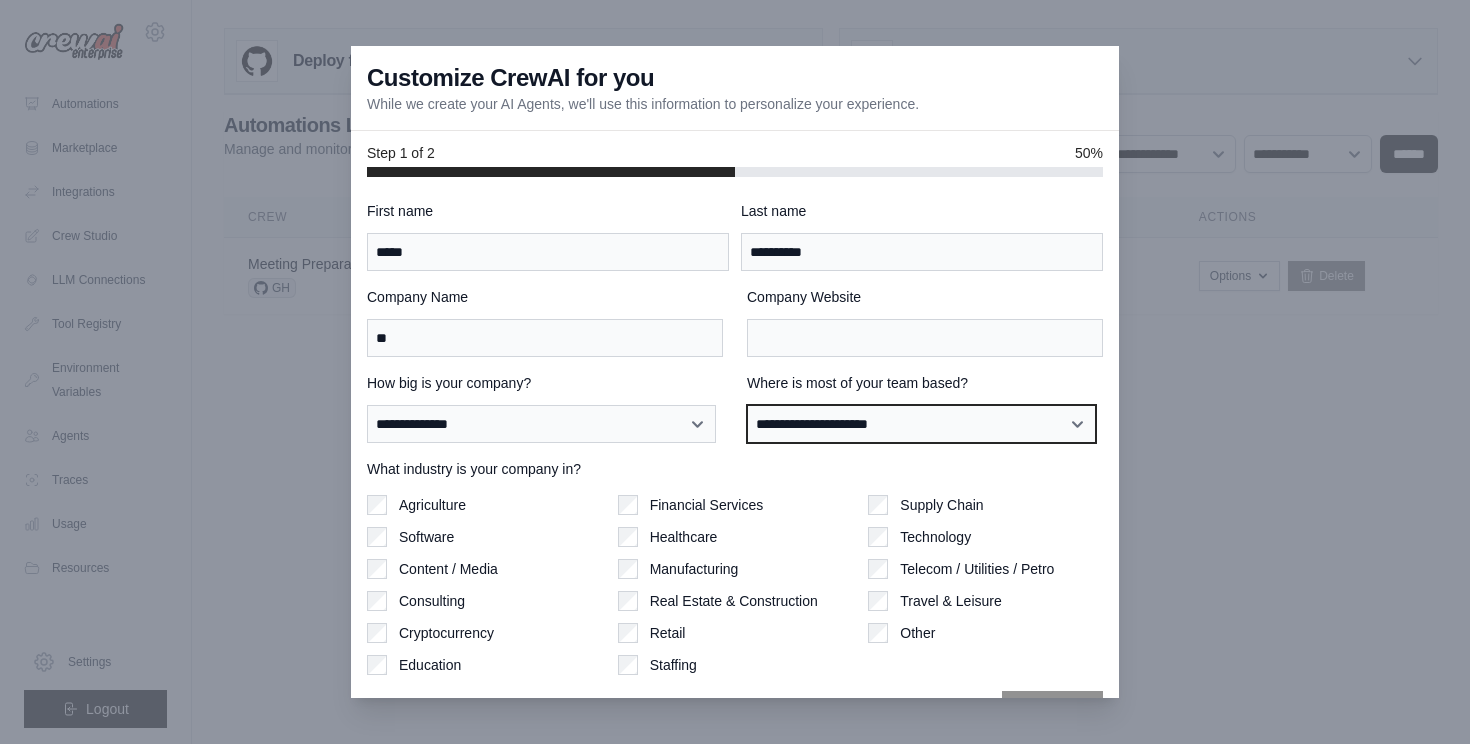 click on "**********" at bounding box center [921, 424] 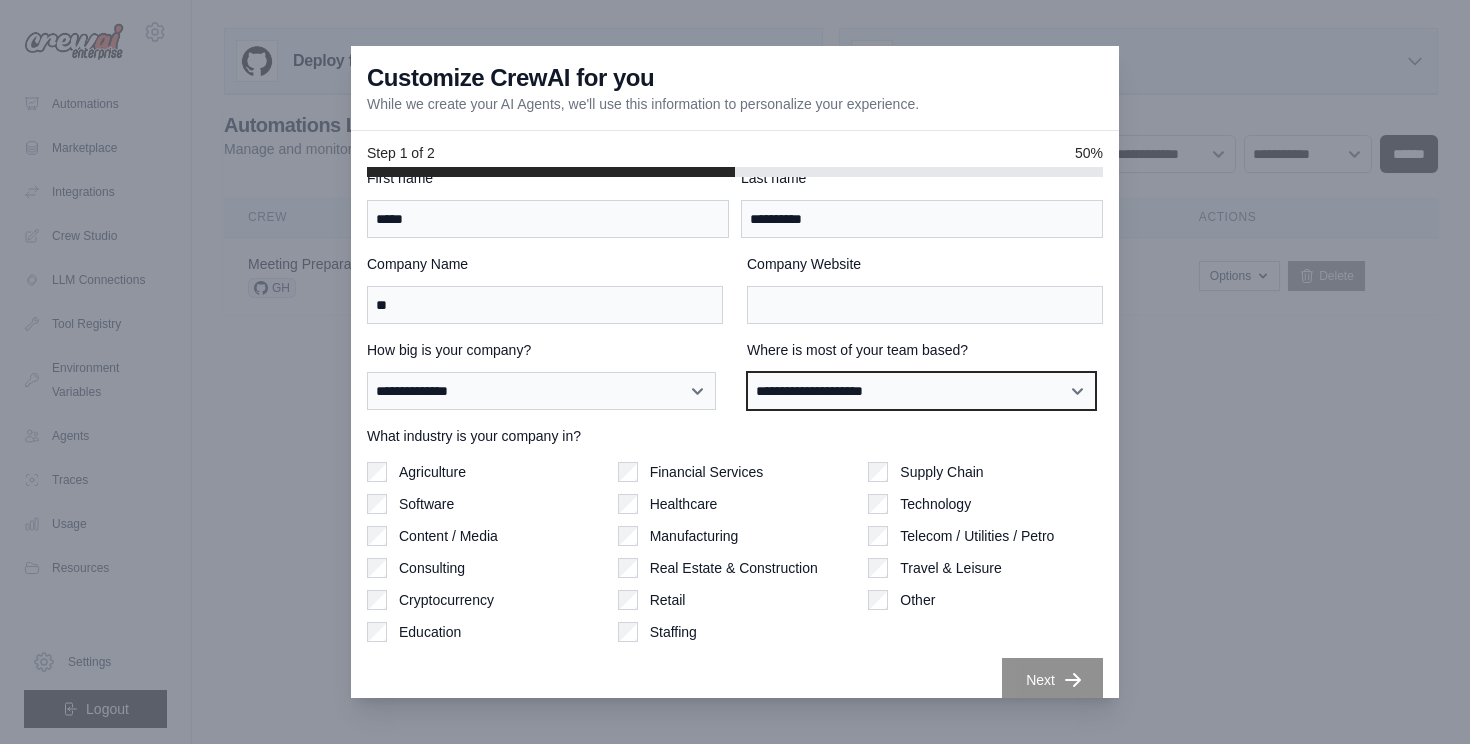 scroll, scrollTop: 53, scrollLeft: 0, axis: vertical 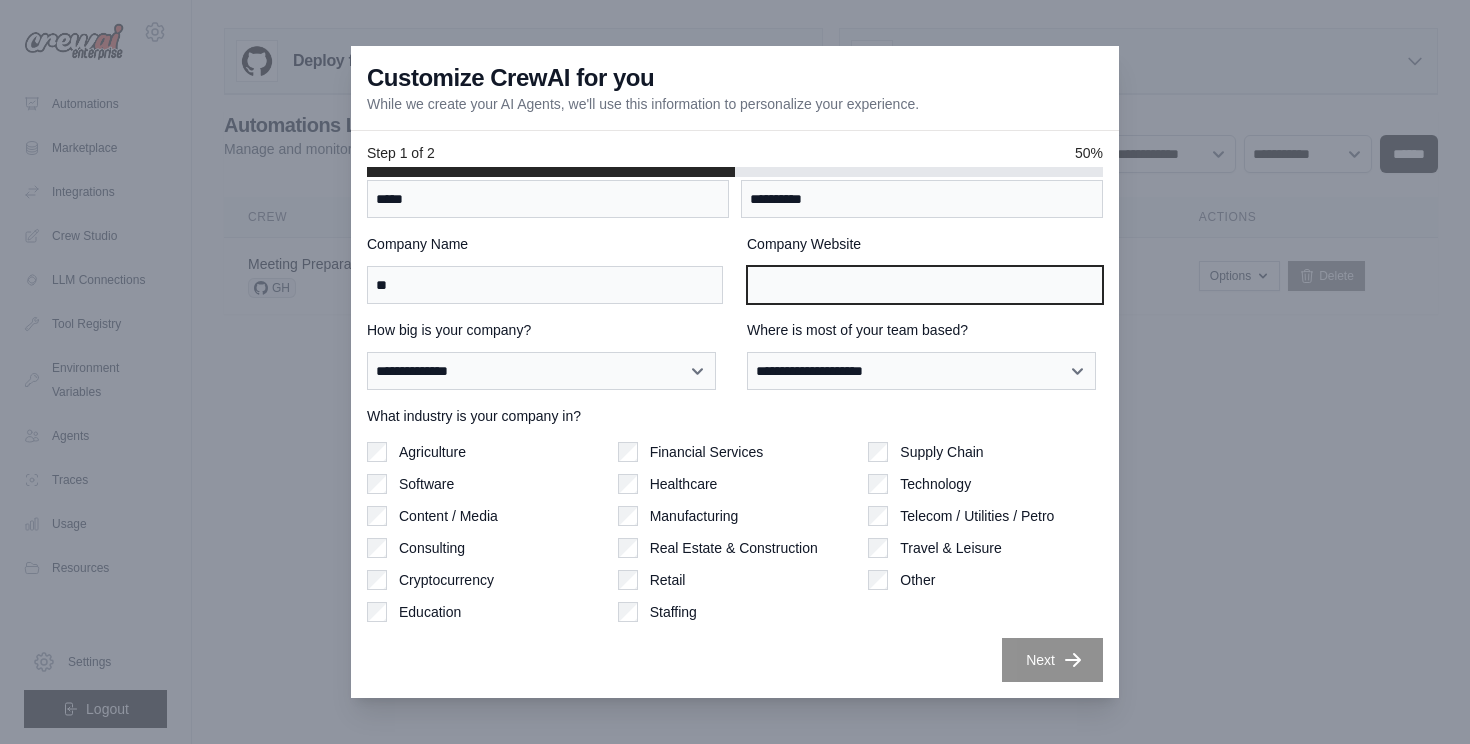 click on "Company Website" at bounding box center [925, 285] 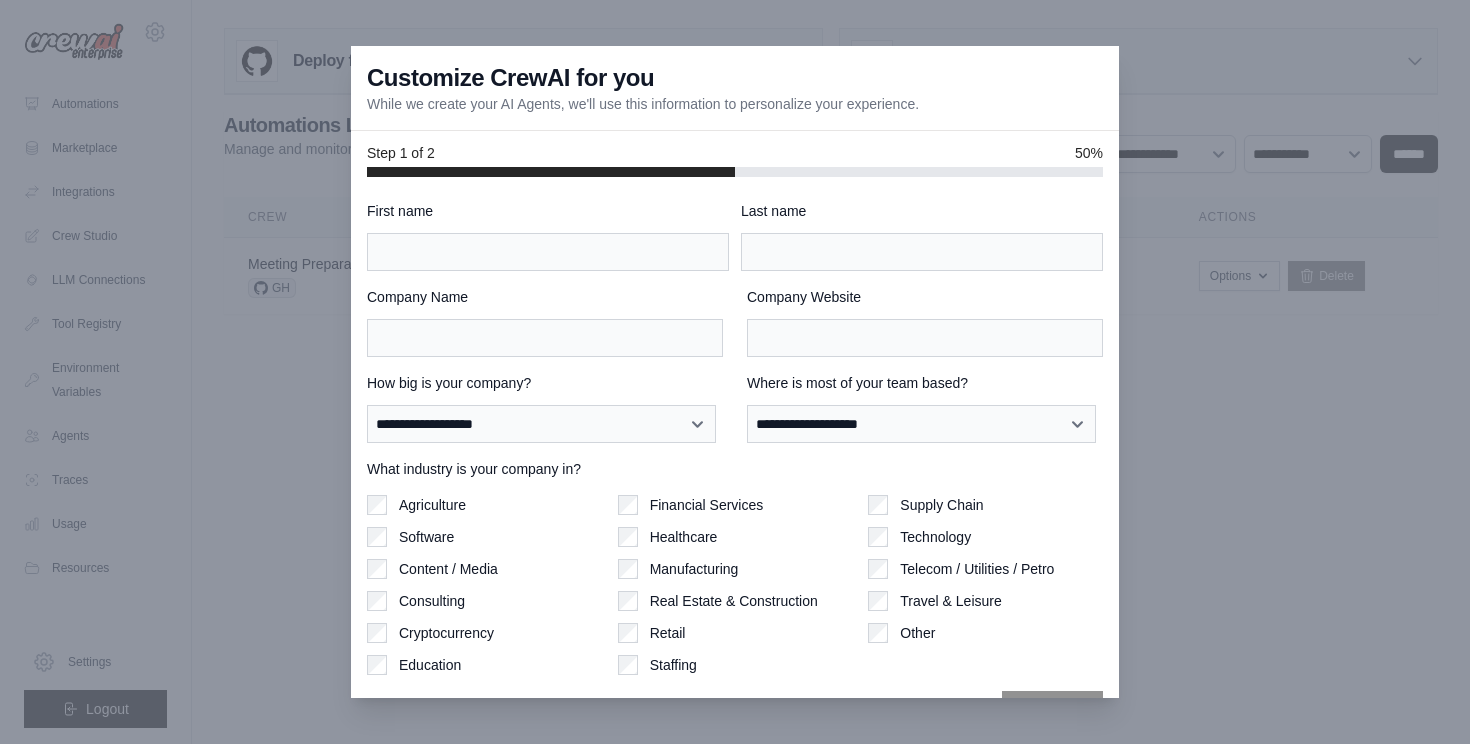 scroll, scrollTop: 0, scrollLeft: 0, axis: both 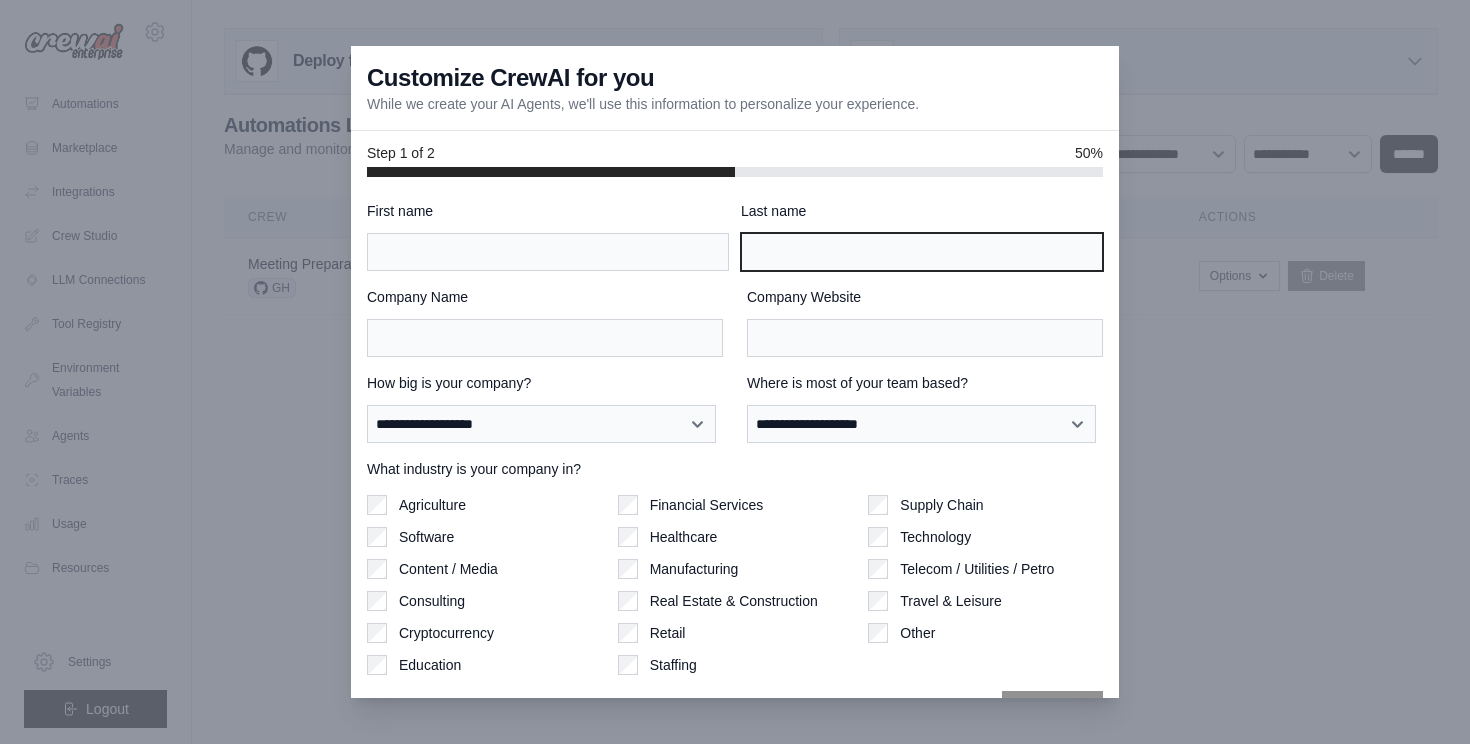 click on "Last name" at bounding box center (922, 252) 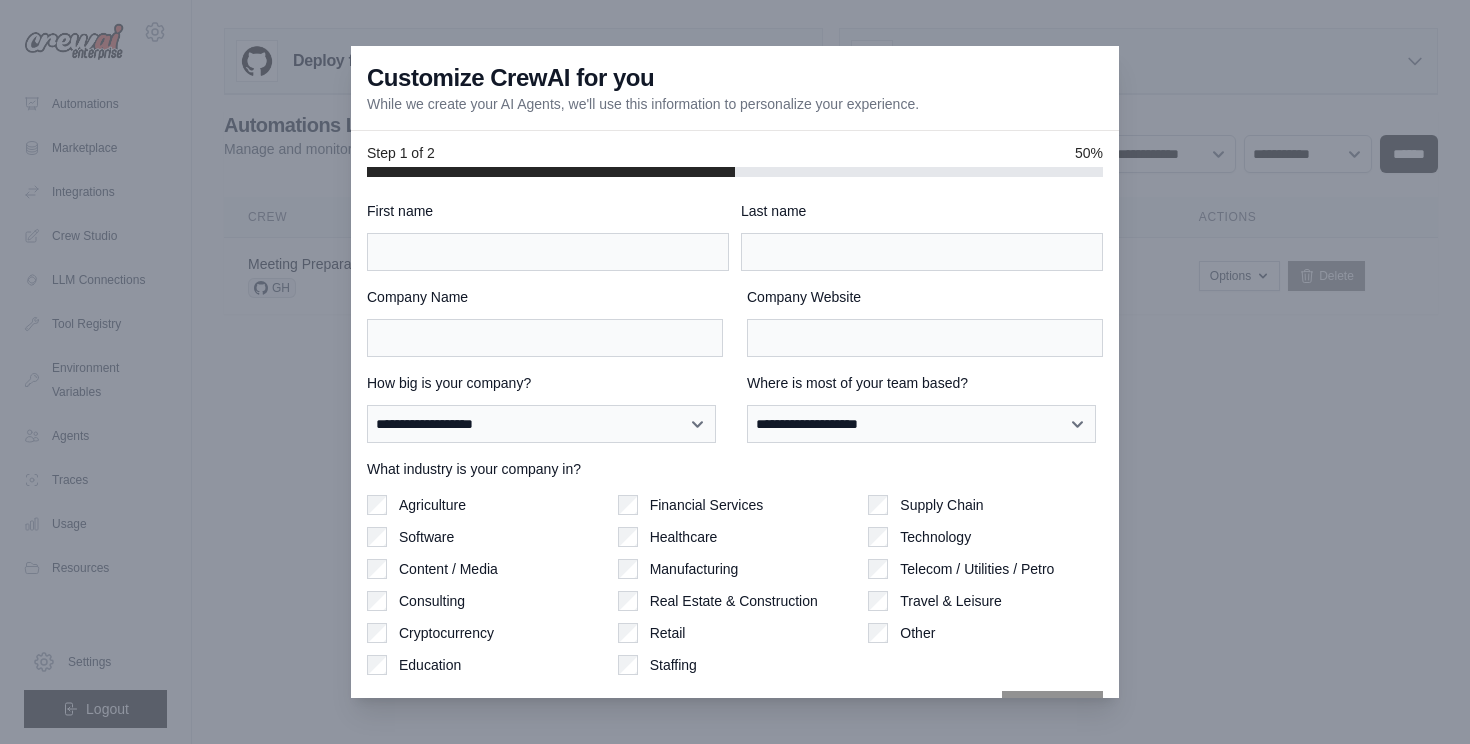 click on "Real Estate & Construction" at bounding box center (734, 601) 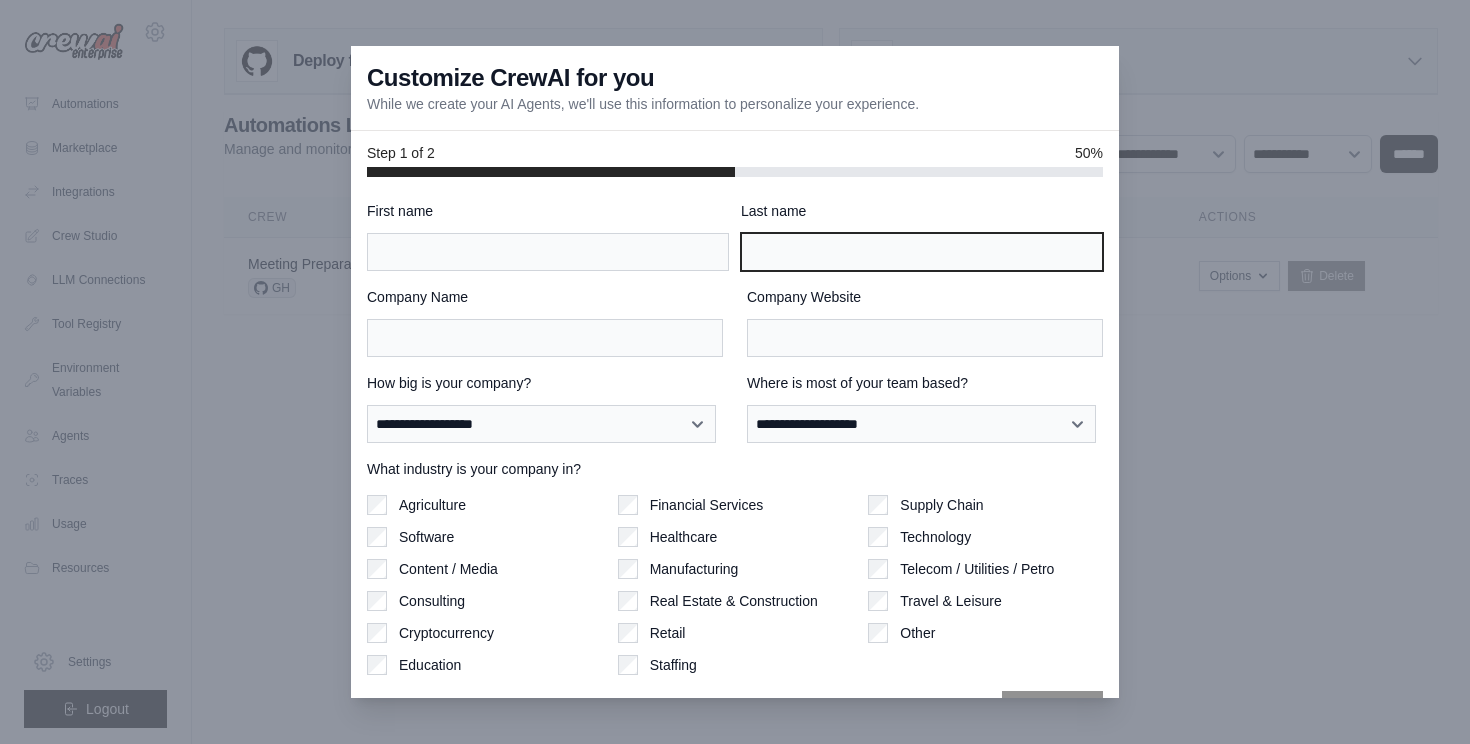 click on "Last name" at bounding box center [922, 252] 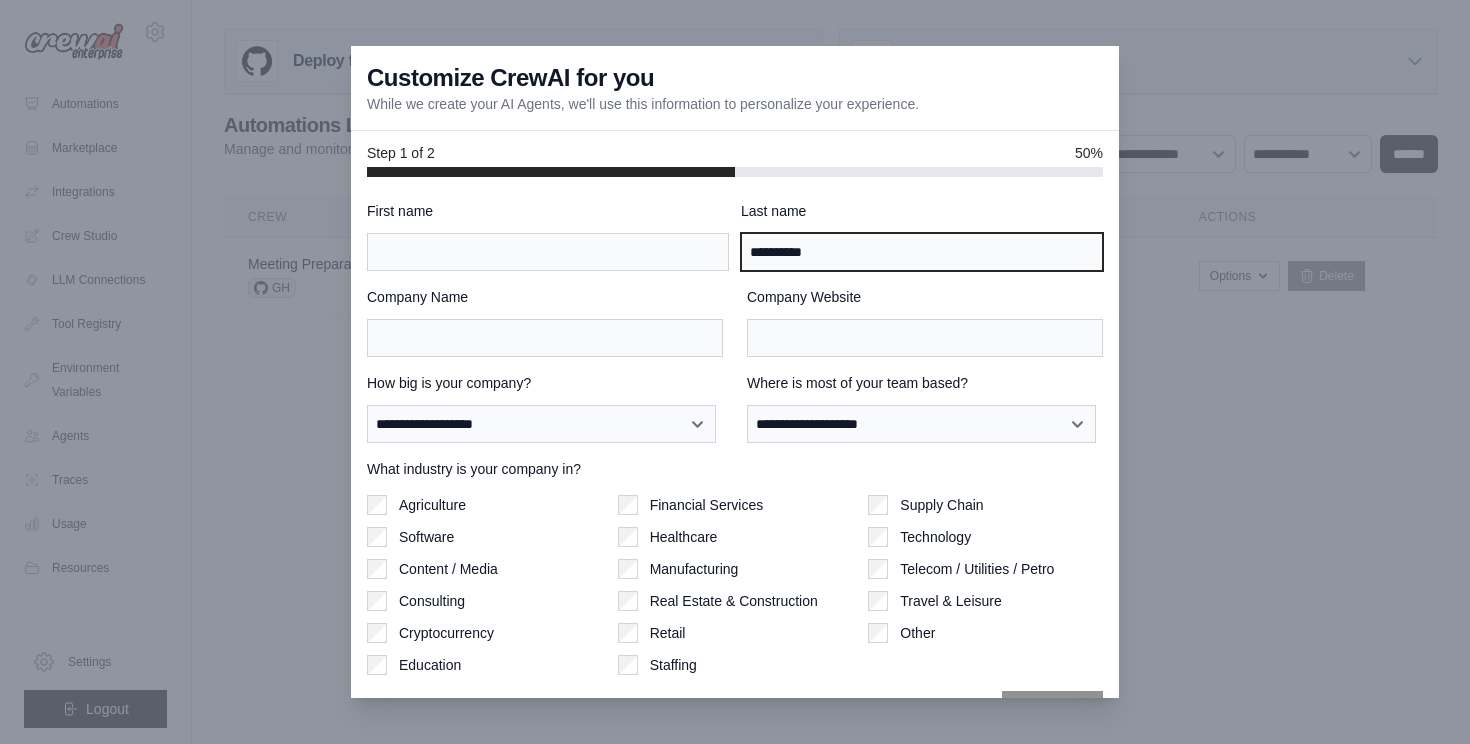 type on "*****" 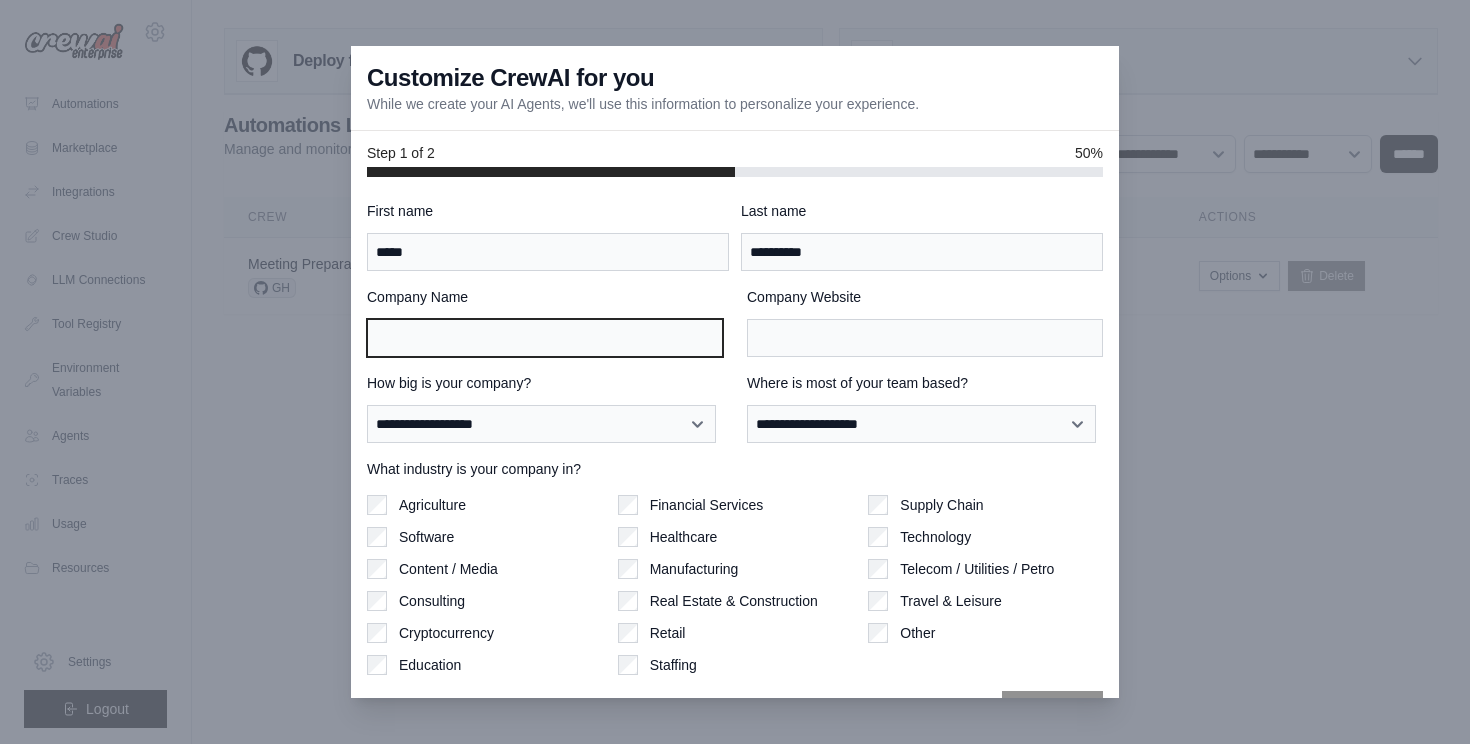 click on "Company Name" at bounding box center (545, 338) 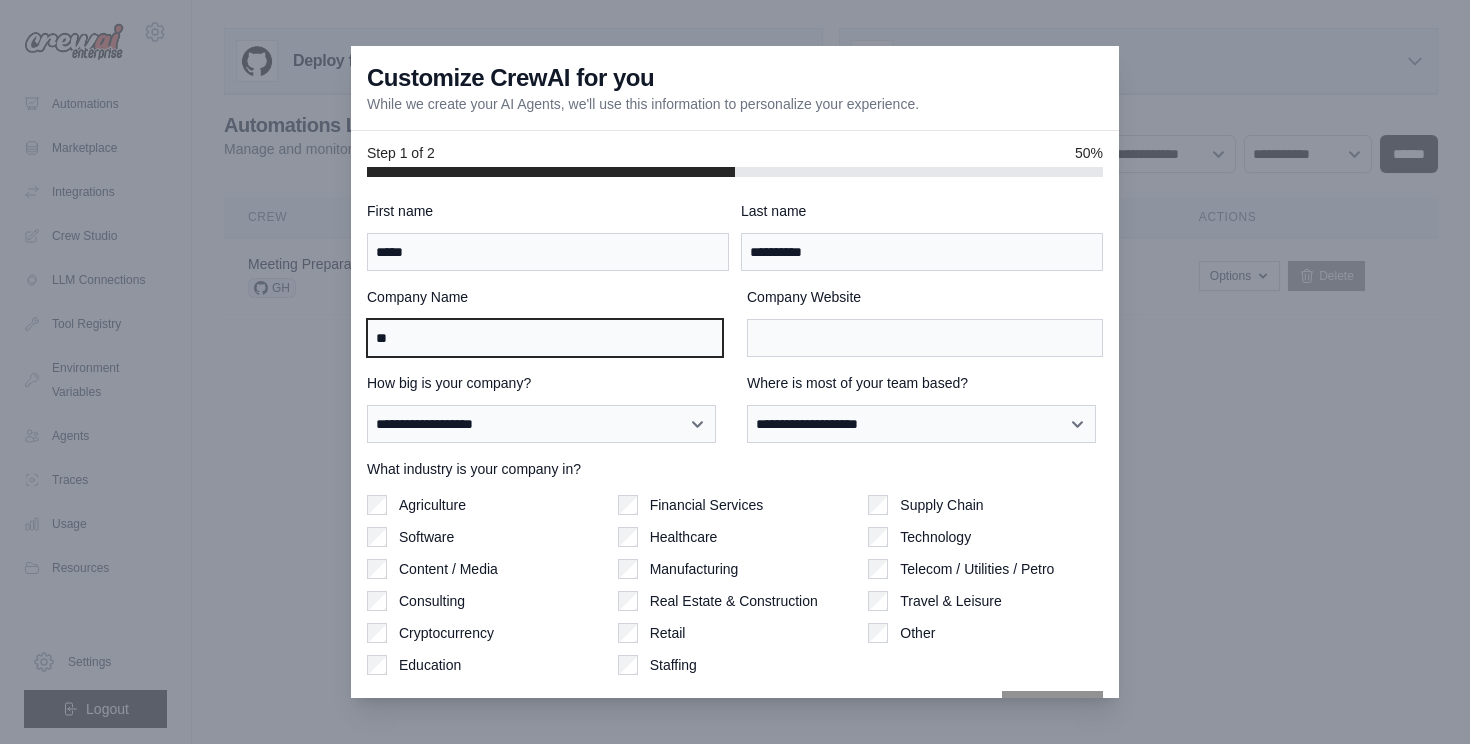 type on "**" 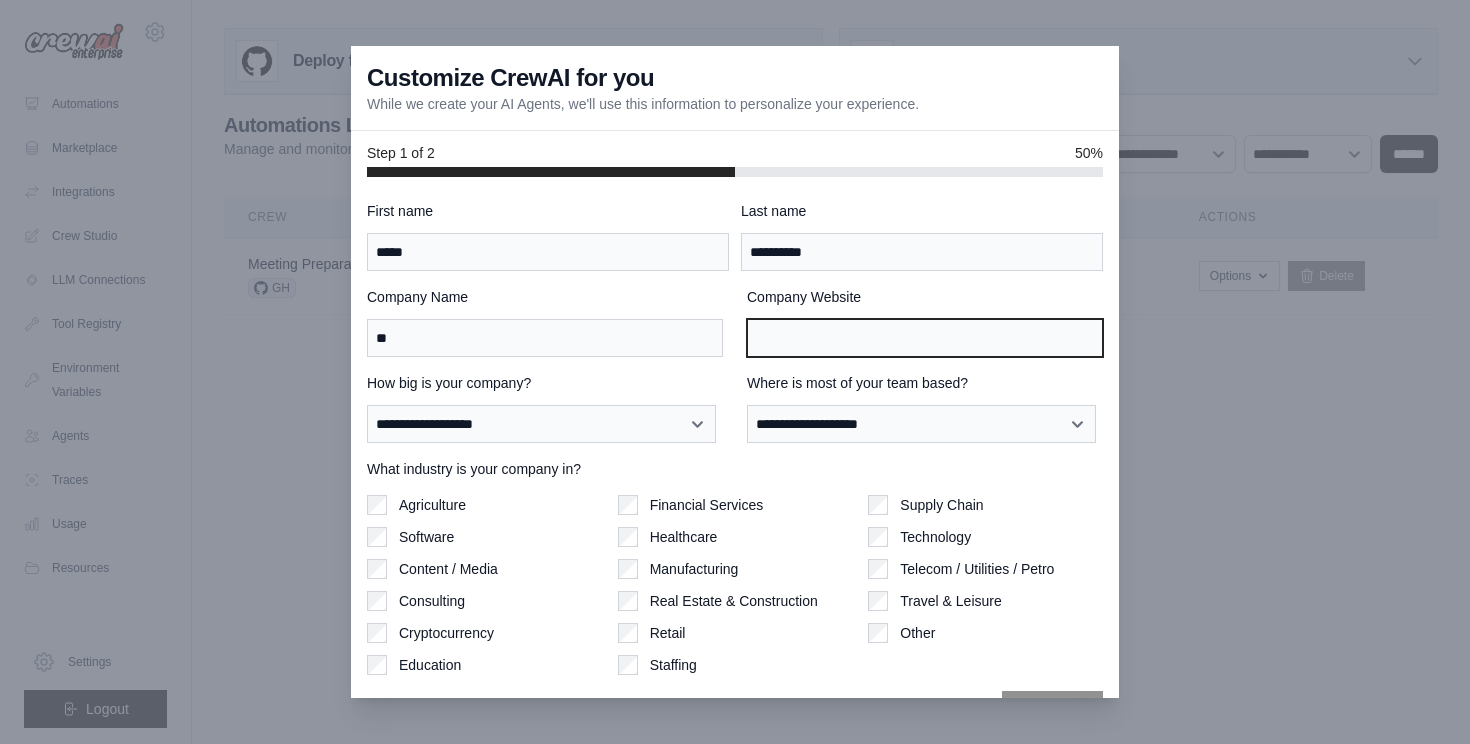 click on "Company Website" at bounding box center (925, 338) 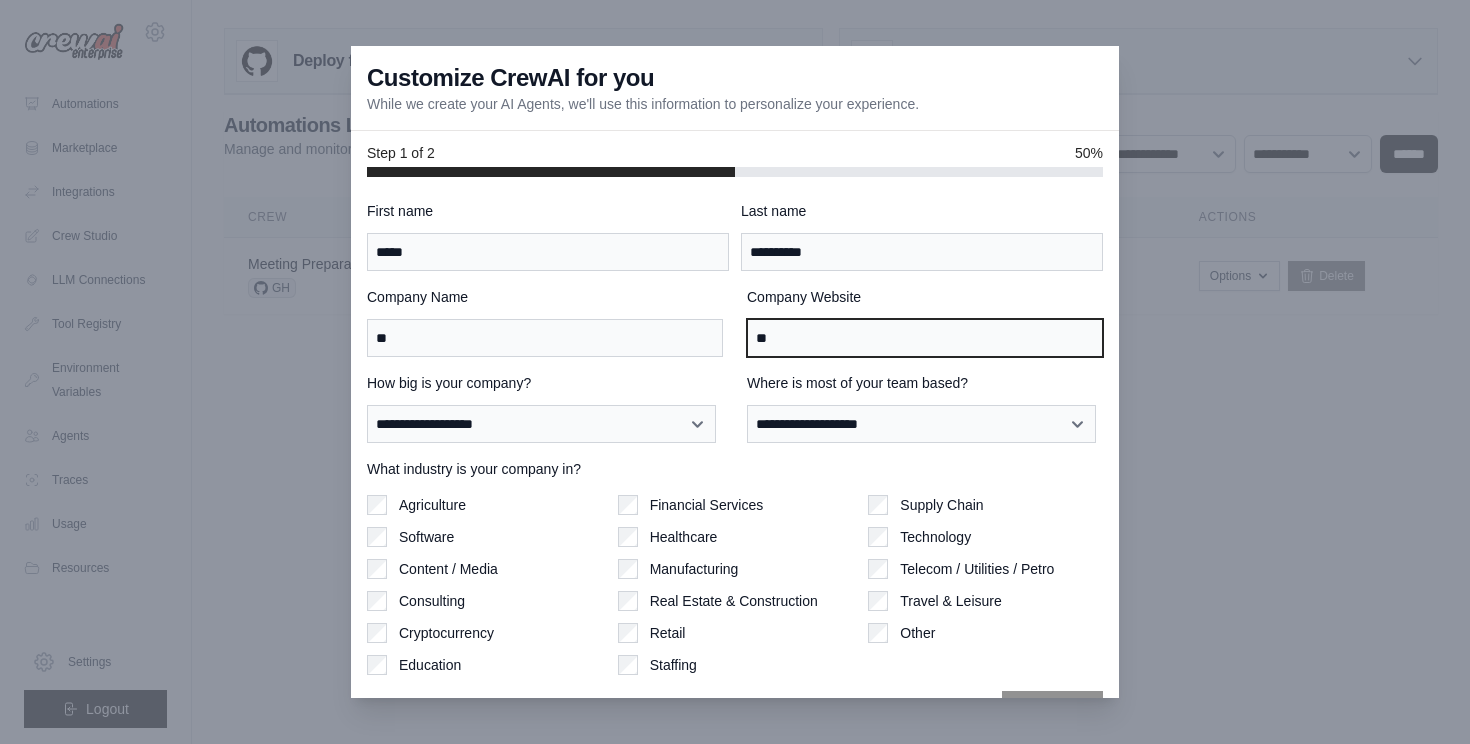 type on "**" 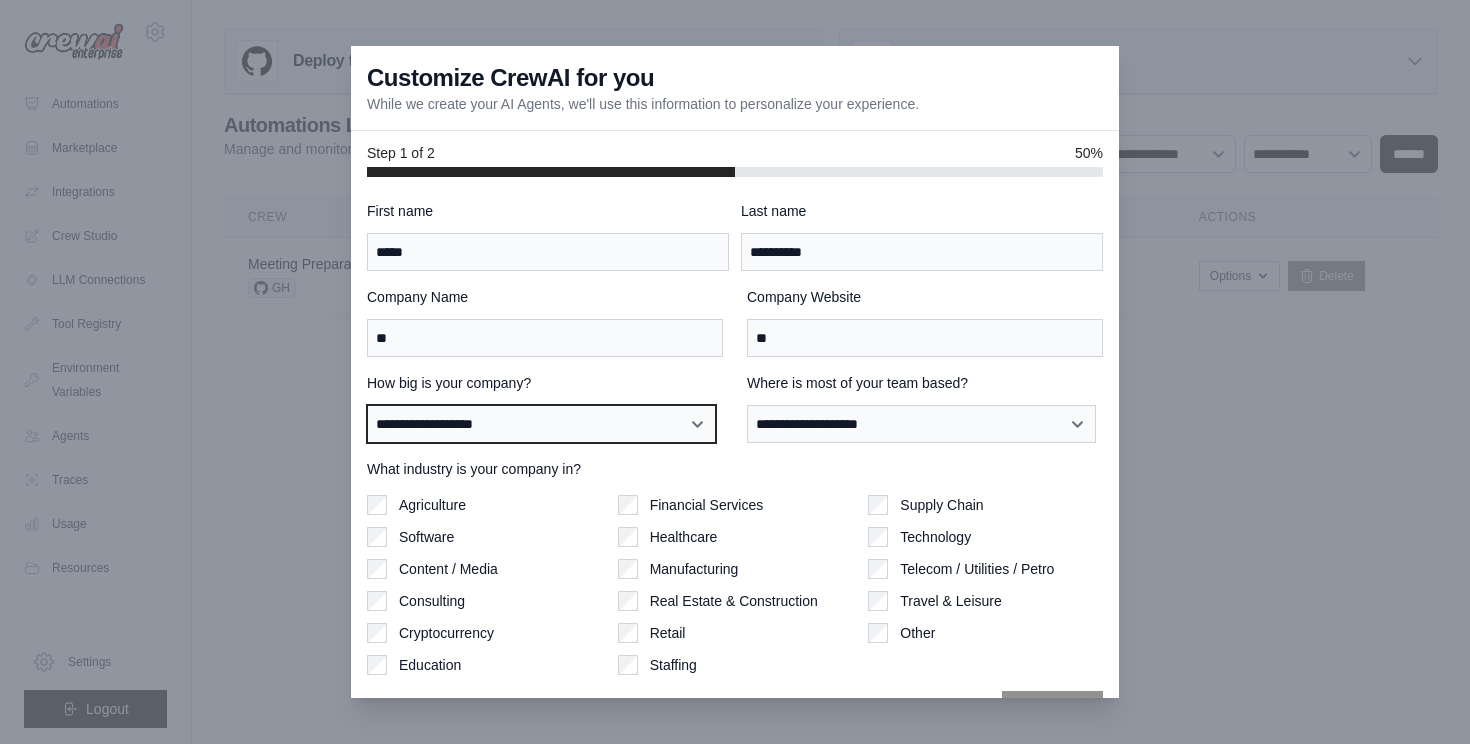click on "**********" at bounding box center (541, 424) 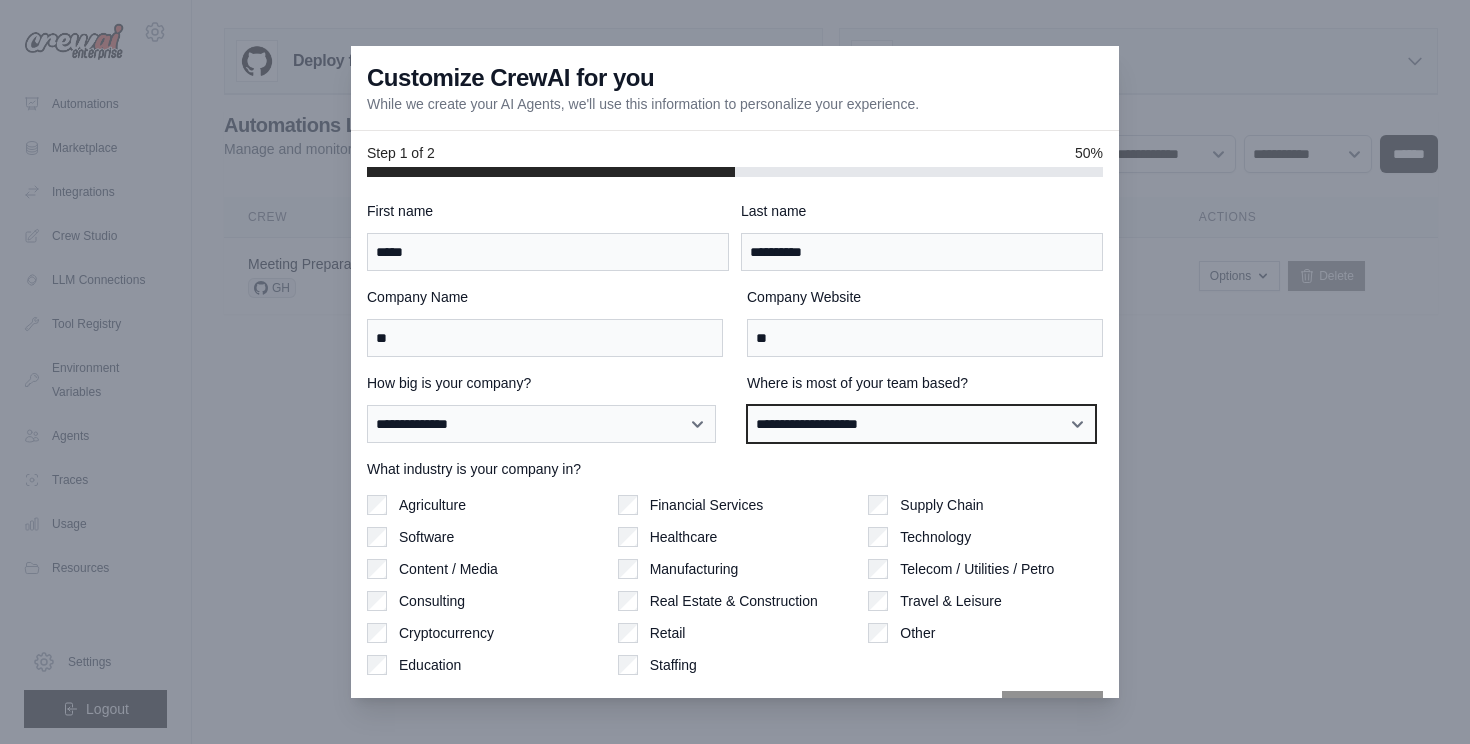 click on "**********" at bounding box center [921, 424] 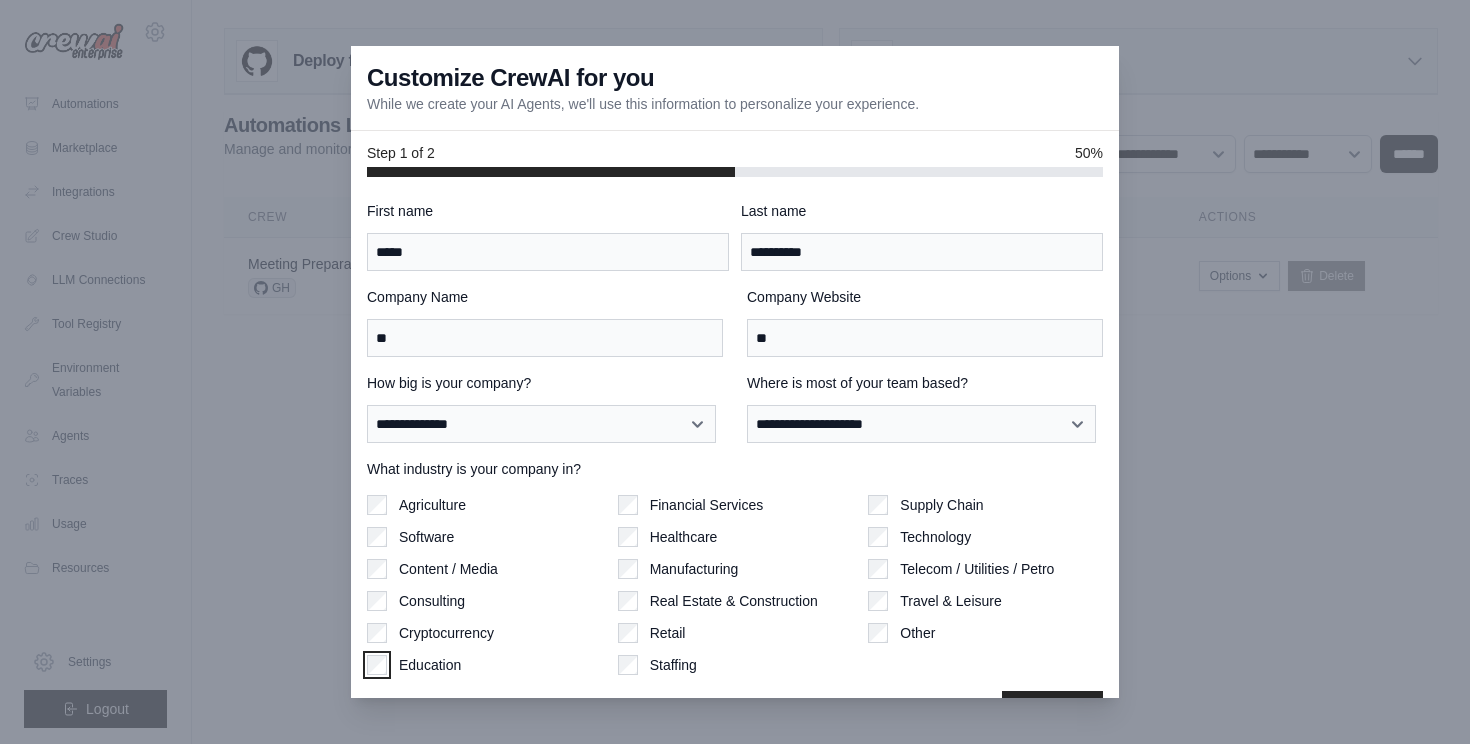 scroll, scrollTop: 53, scrollLeft: 0, axis: vertical 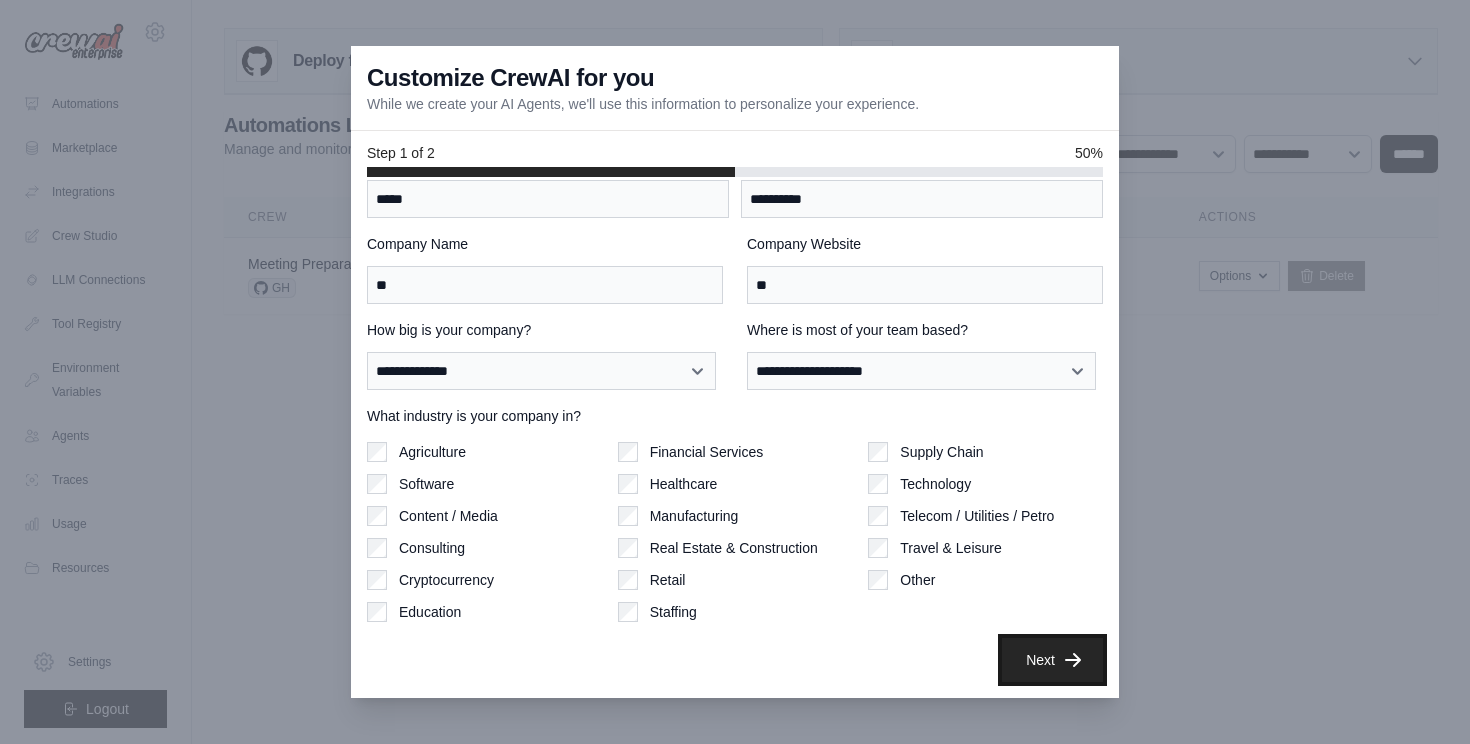 click on "Next" at bounding box center [1052, 660] 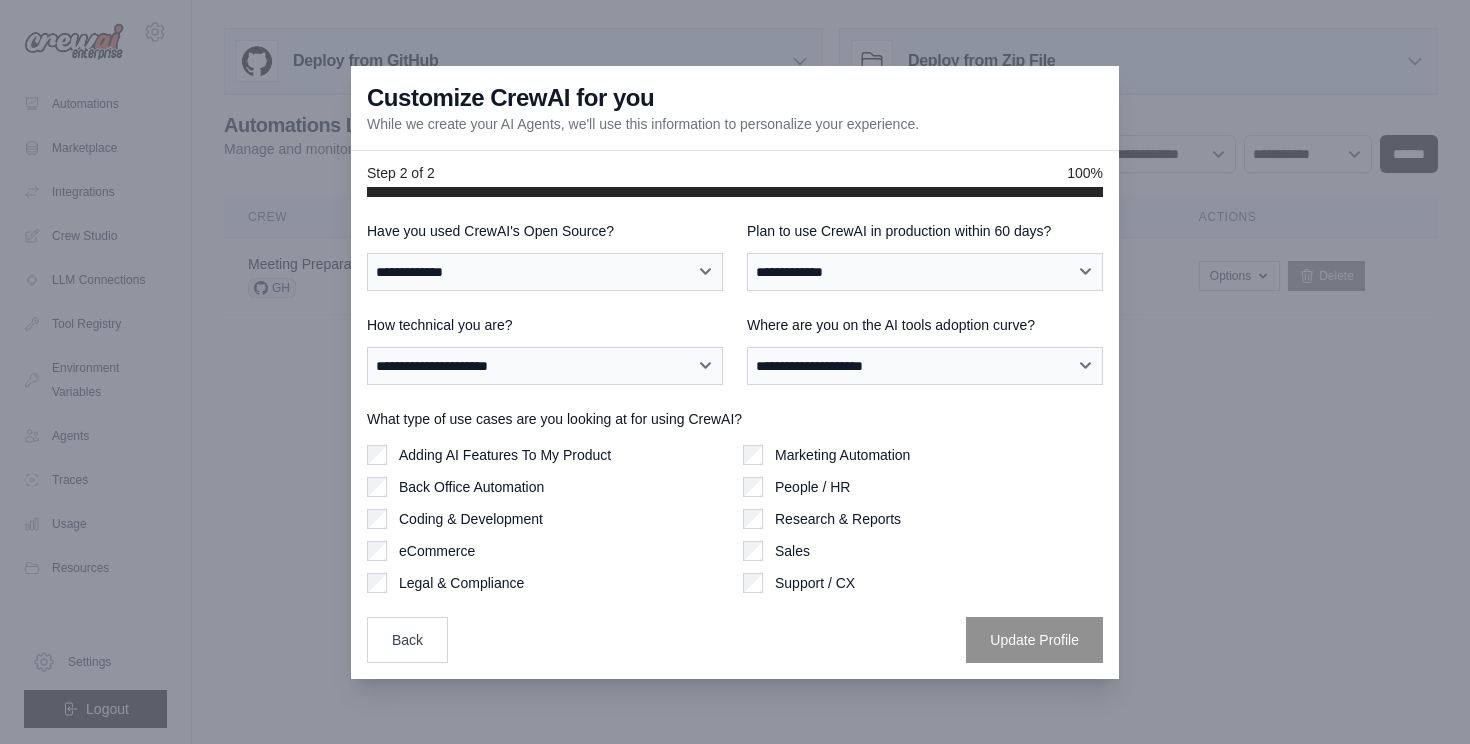 scroll, scrollTop: 0, scrollLeft: 0, axis: both 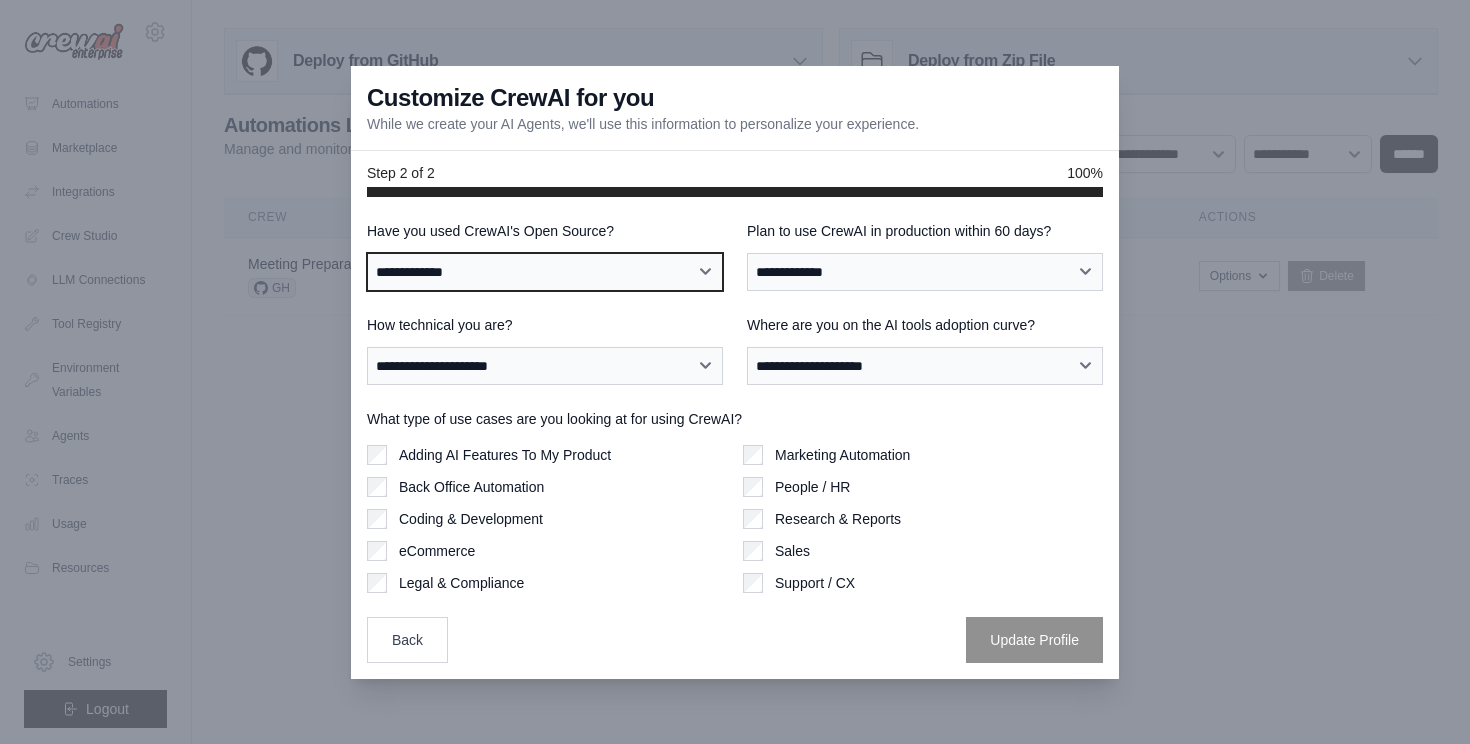 click on "**********" at bounding box center (545, 272) 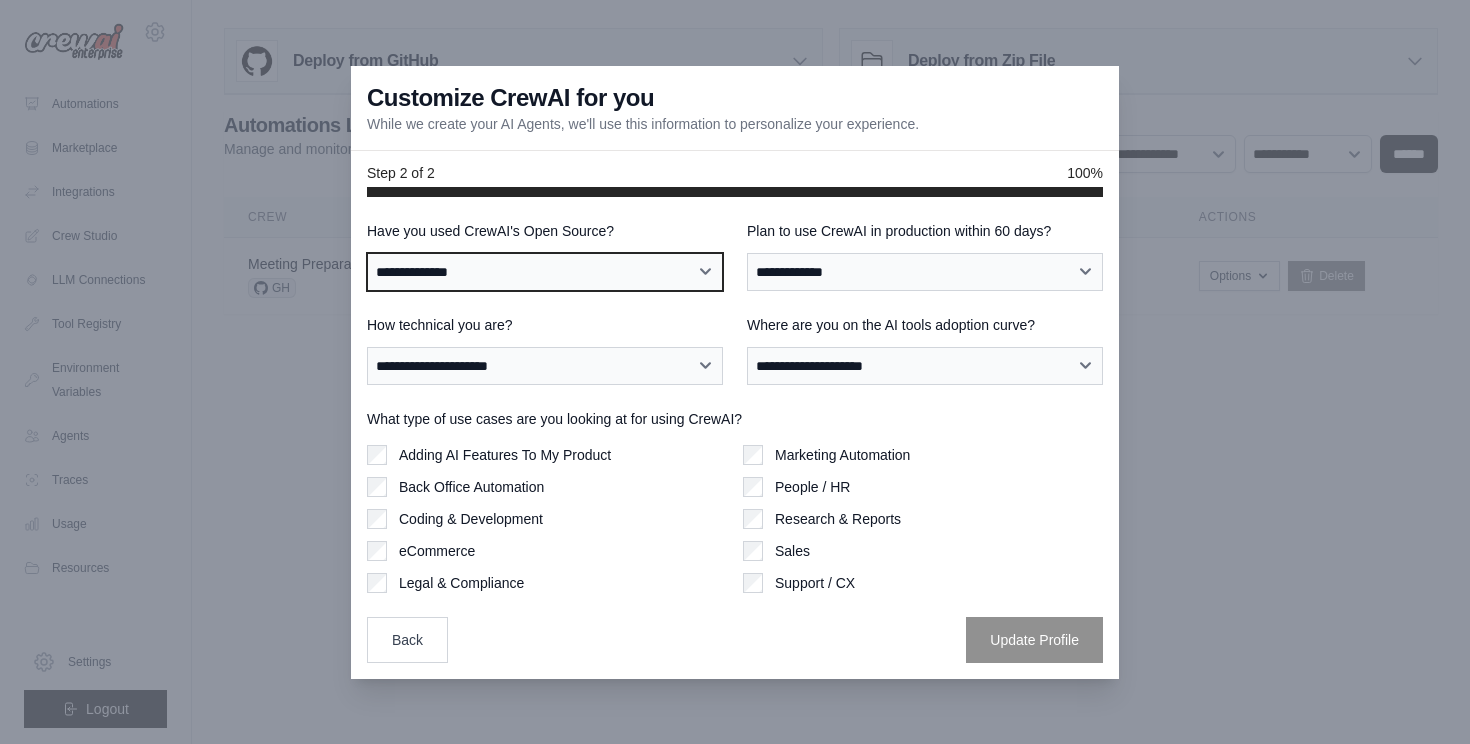 click on "**********" at bounding box center [545, 272] 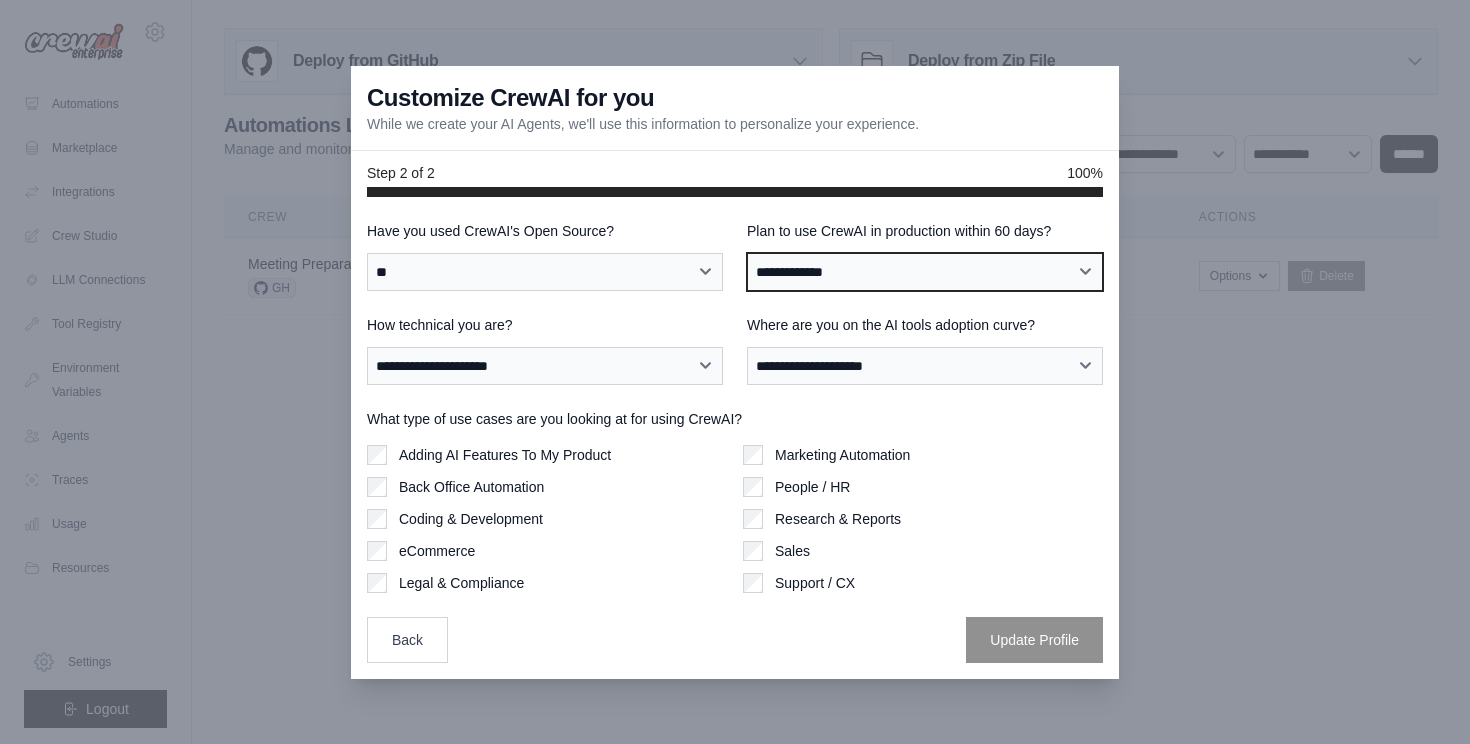 click on "**********" at bounding box center [925, 272] 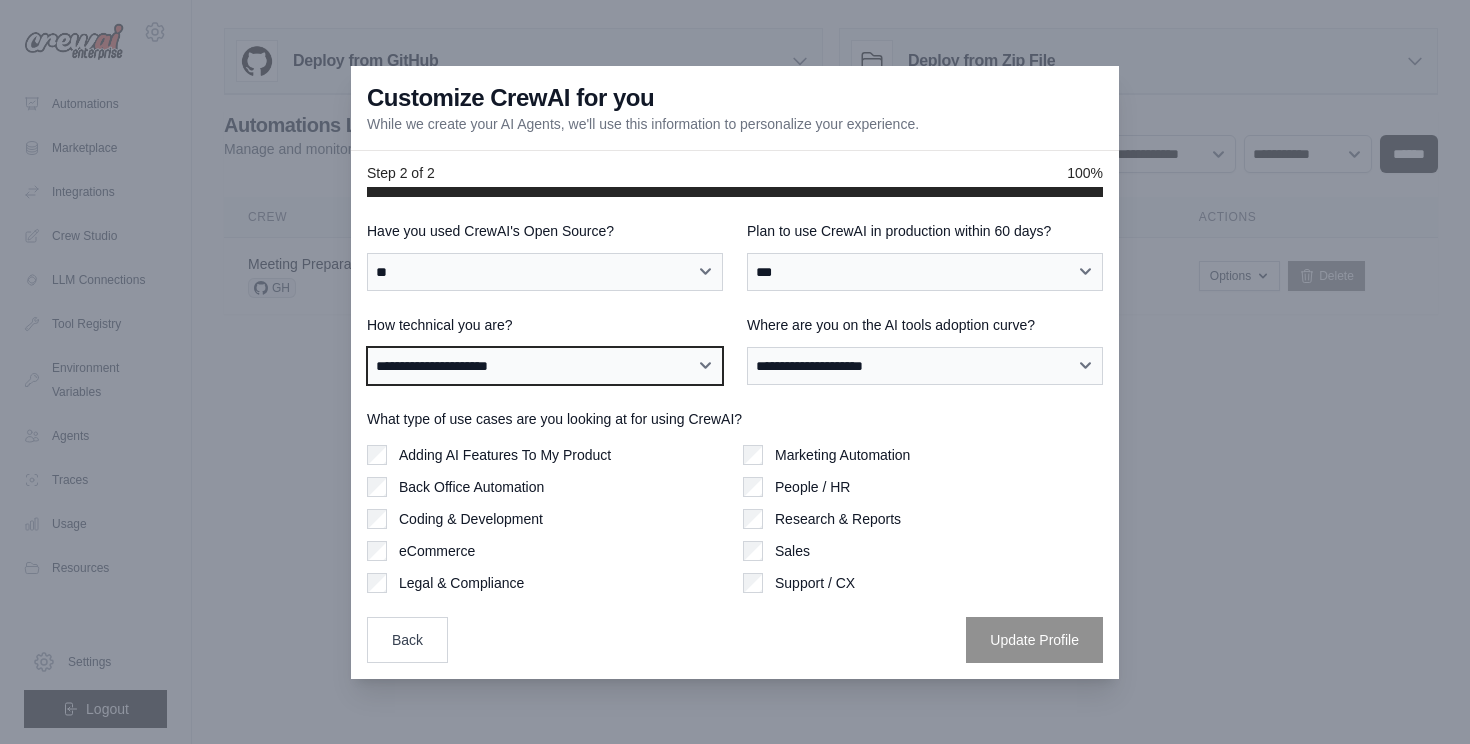 click on "**********" at bounding box center [545, 366] 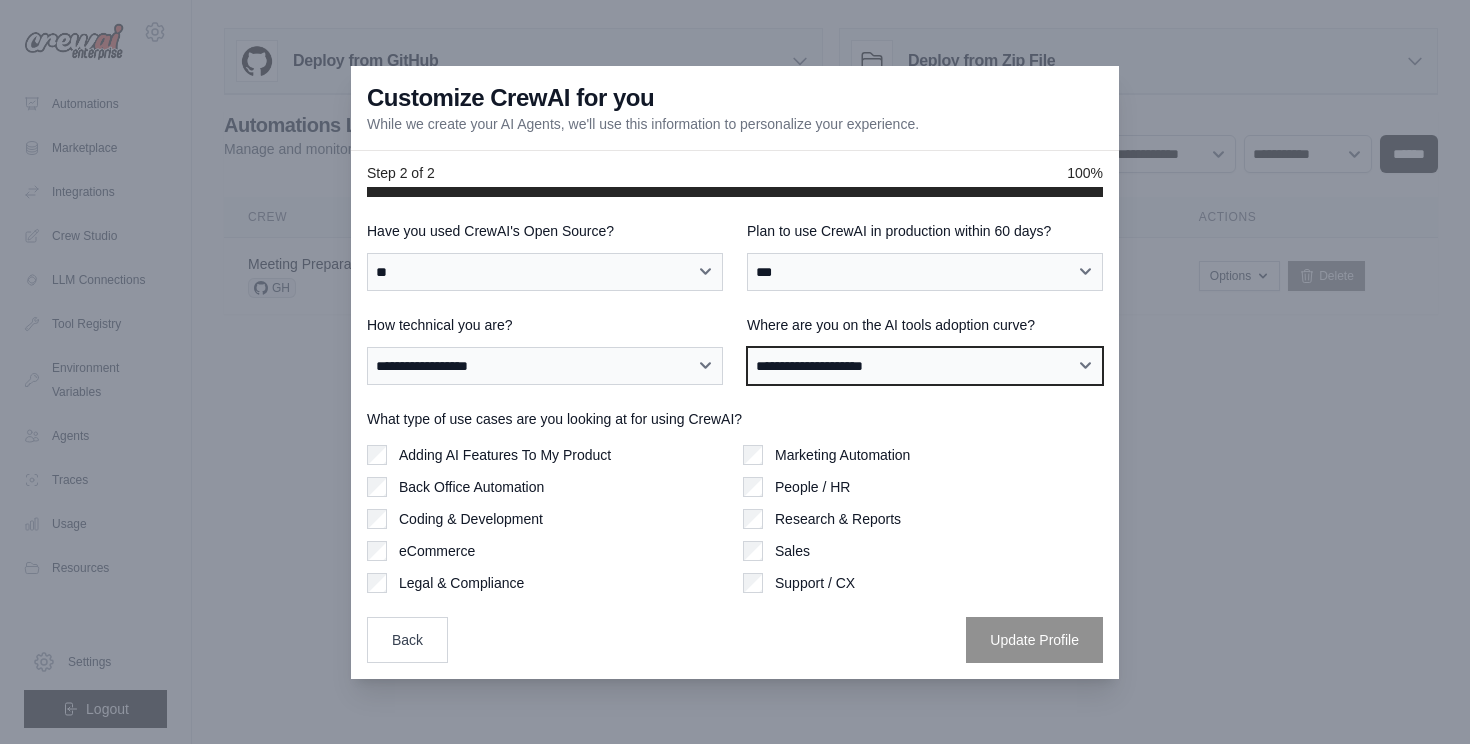 click on "**********" at bounding box center (925, 366) 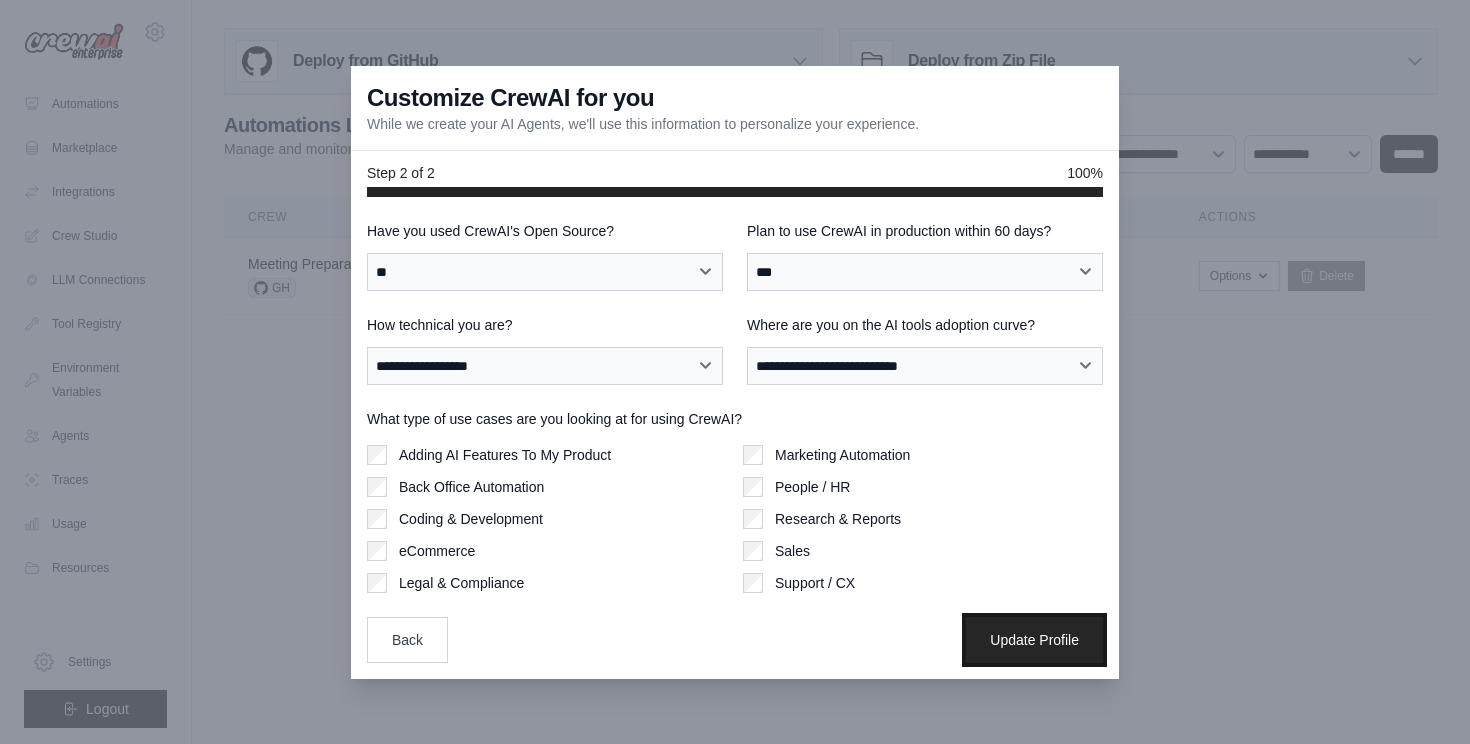 click on "Update Profile" at bounding box center [1034, 640] 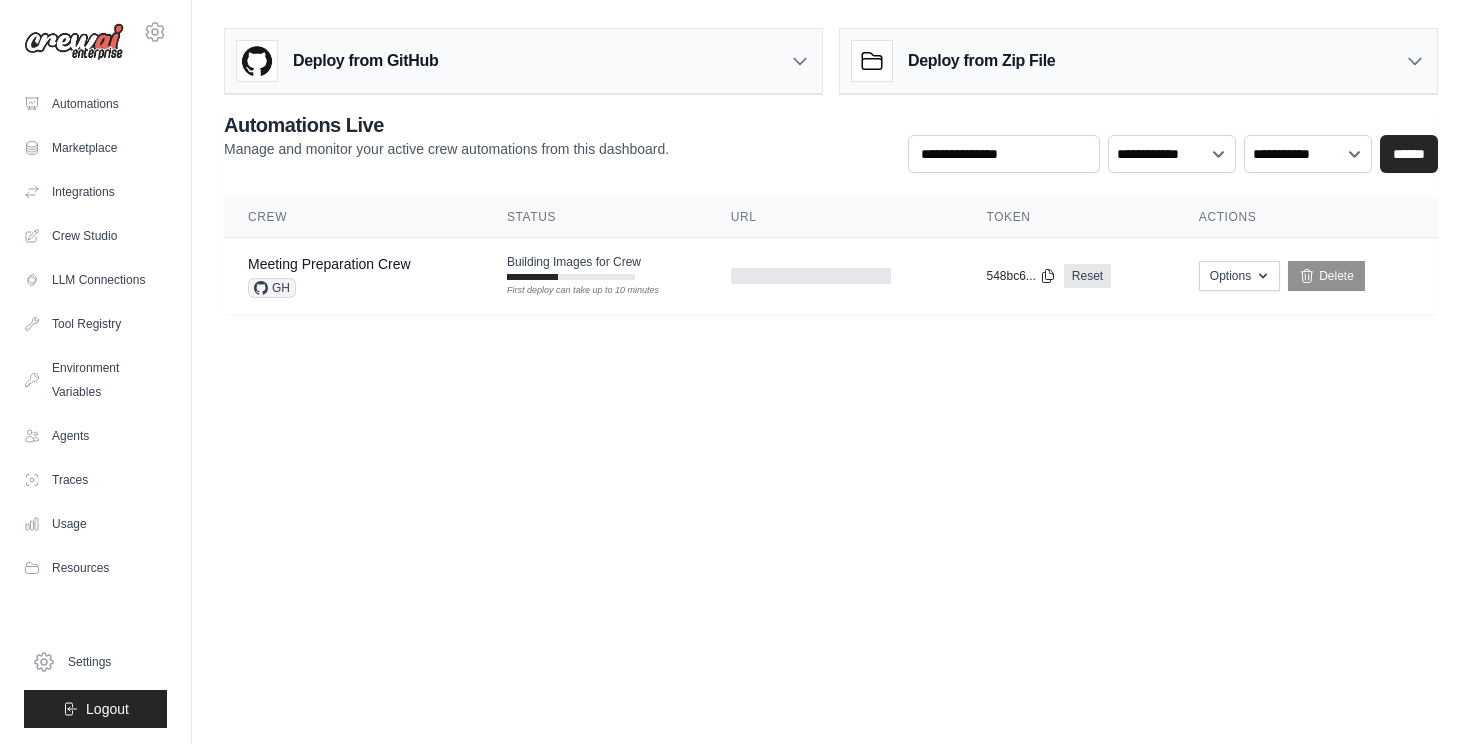 scroll, scrollTop: 0, scrollLeft: 0, axis: both 